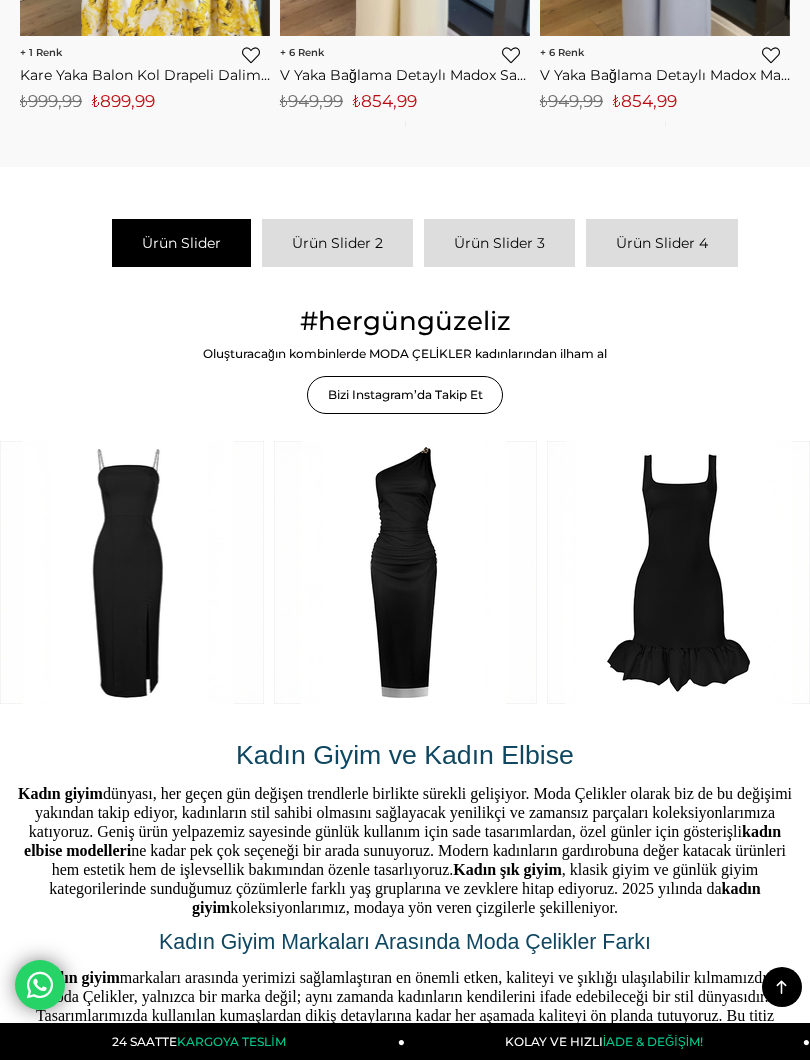 scroll, scrollTop: 2261, scrollLeft: 0, axis: vertical 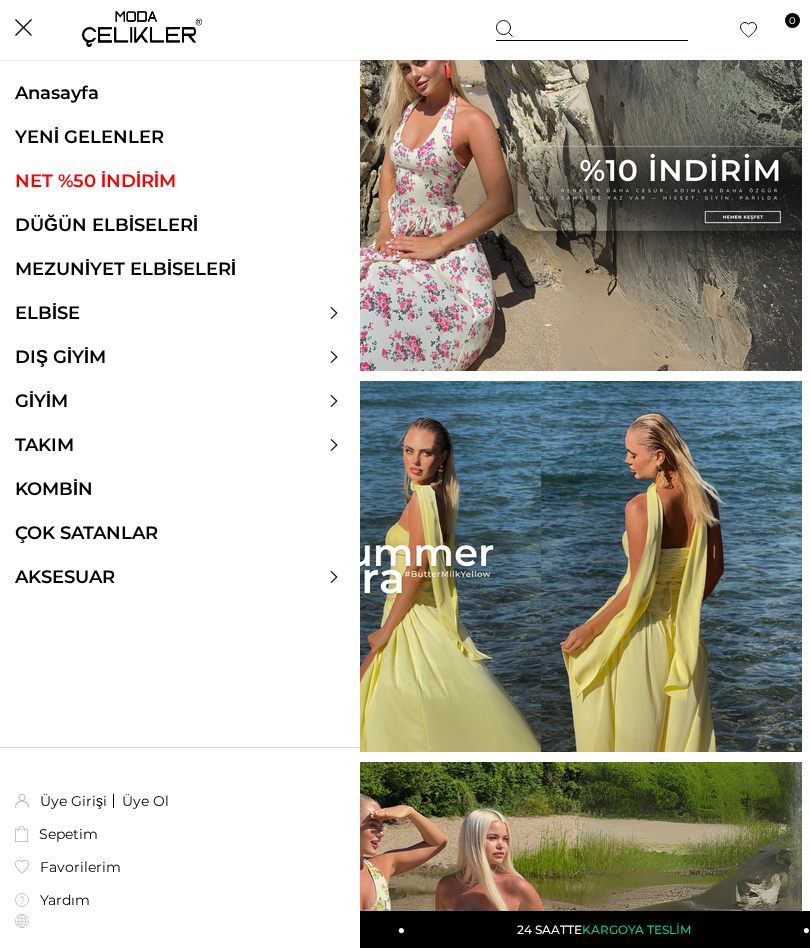 click on "DÜĞÜN ELBİSELERİ" at bounding box center [180, 225] 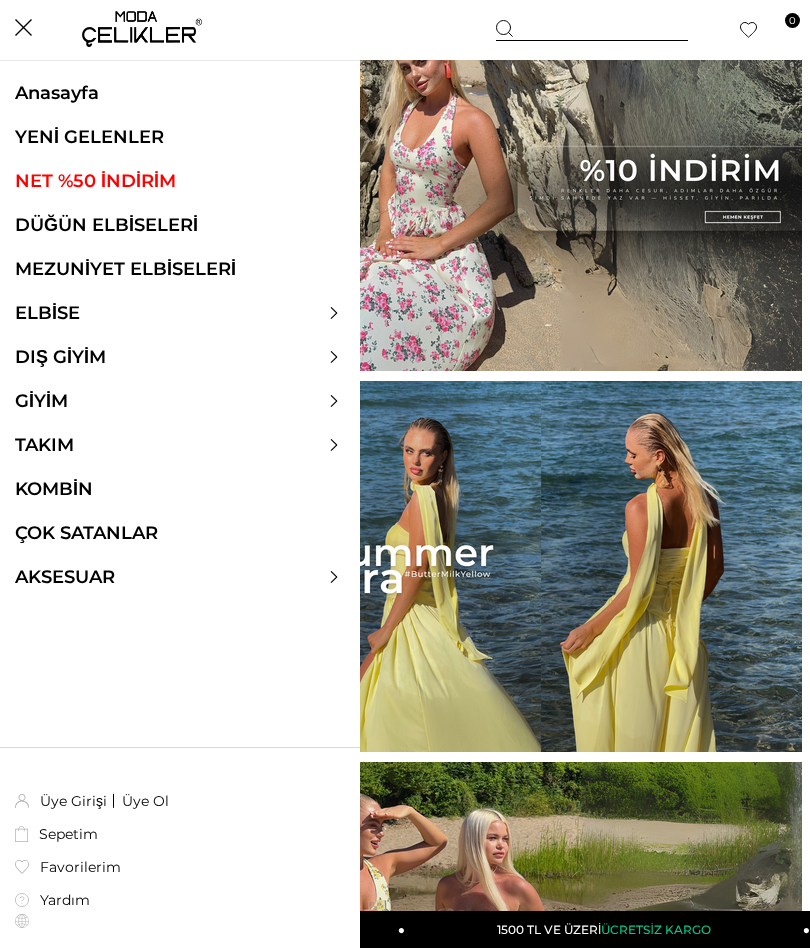click on "DÜĞÜN ELBİSELERİ" at bounding box center (180, 225) 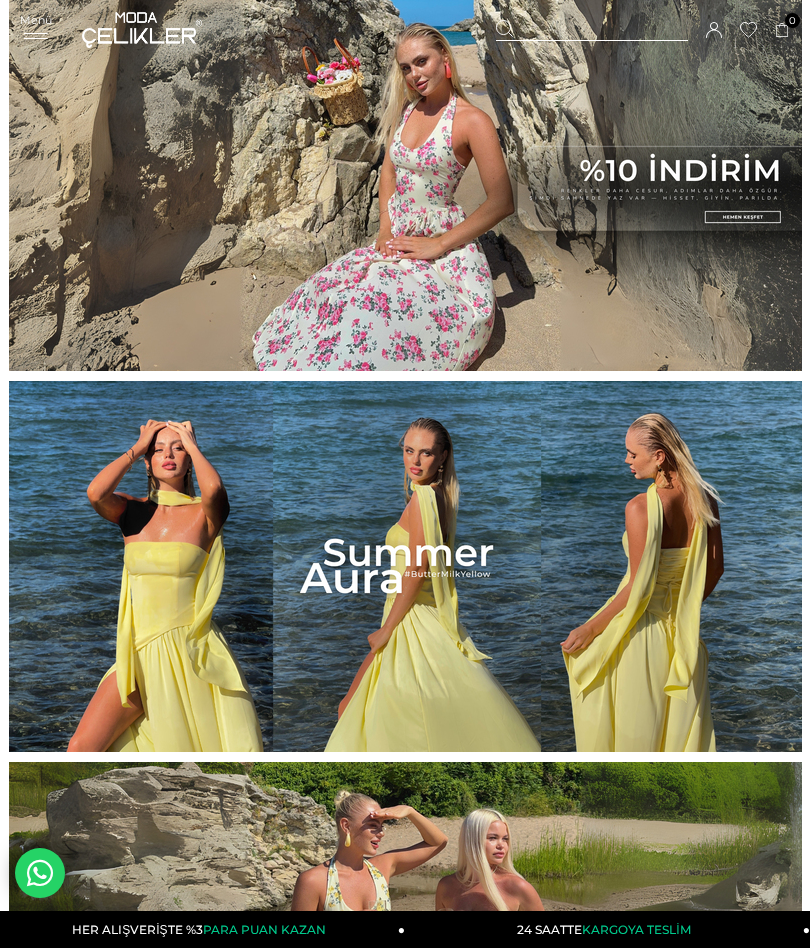 scroll, scrollTop: 0, scrollLeft: 0, axis: both 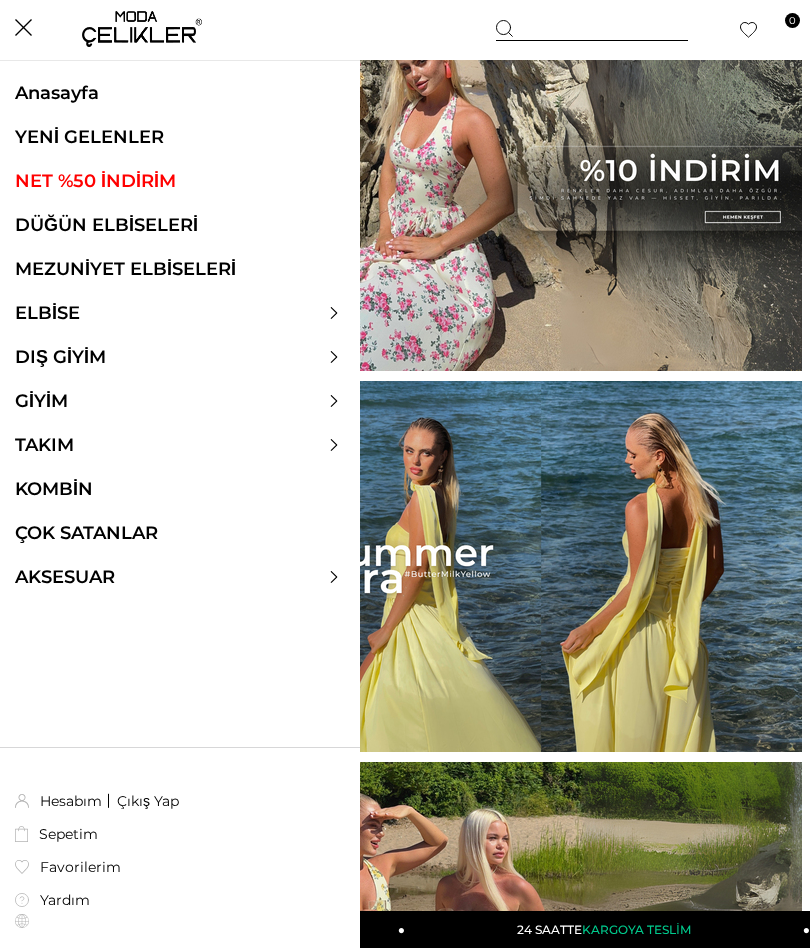click on "ELBİSE" at bounding box center (47, 313) 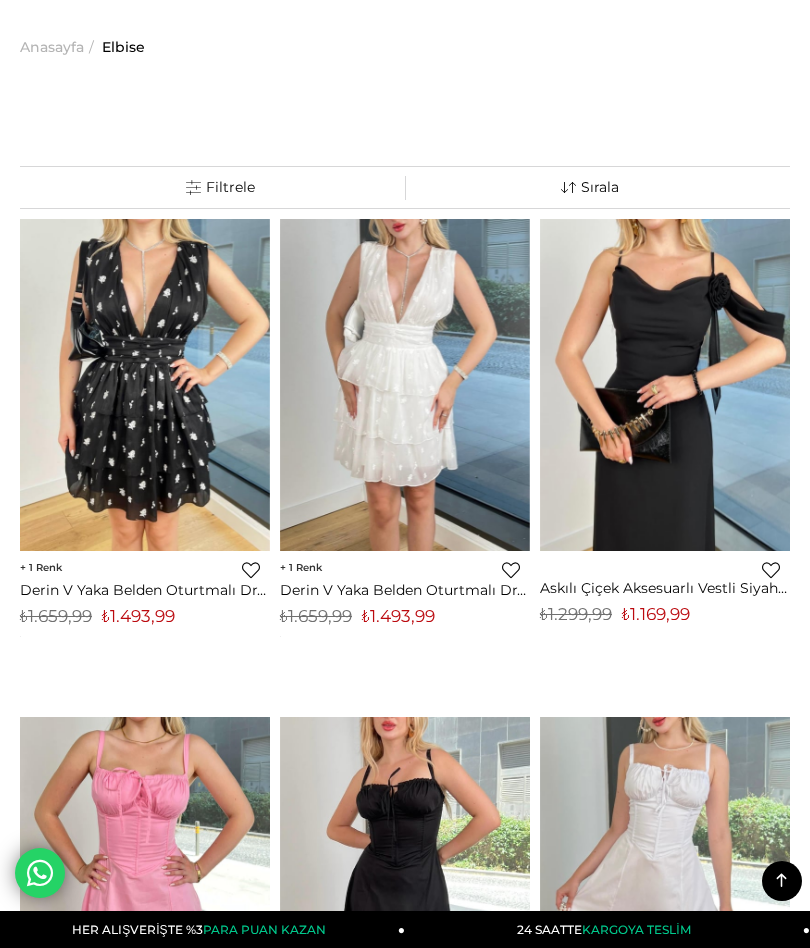 scroll, scrollTop: 0, scrollLeft: 0, axis: both 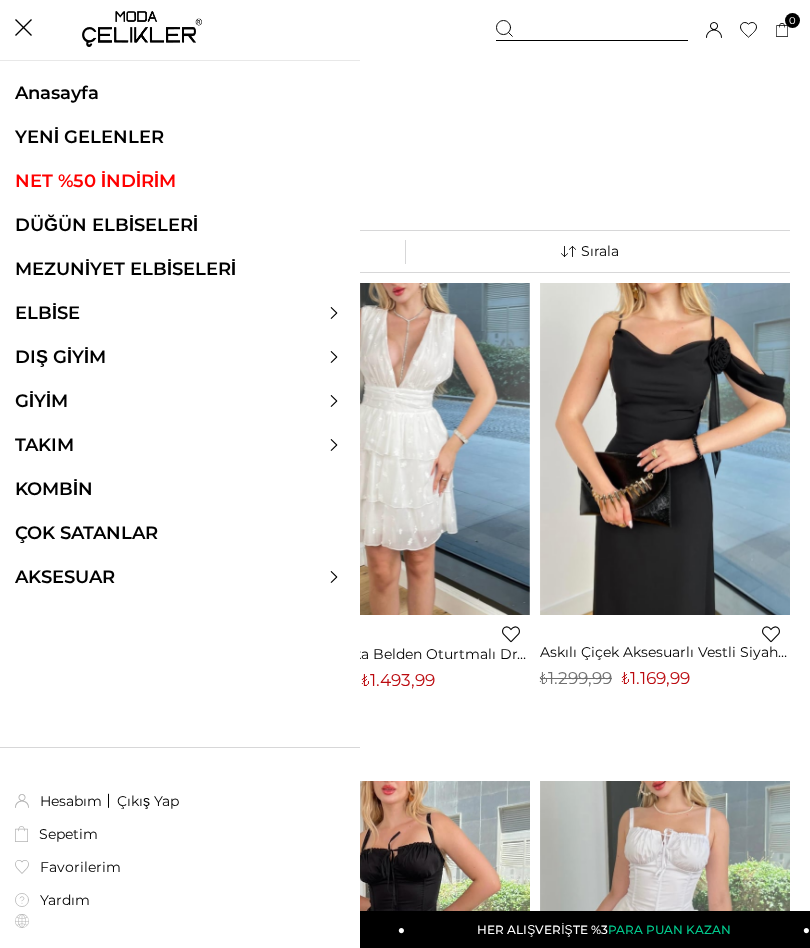 click on "Sepetim
0
Ürün
Sepetinizde ürün bulunmamaktadır.
Genel Toplam :
Sepetim
SİPARİŞİ TAMAMLA
Hoşgeldiniz
Ayşe Duman
Hesabım
Çıkış Yap
Hesabım
Çıkış Yap
Ayşe Duman         Siparişlerim       Hesabım       Favorilerim       Adres Defterim       İade Taleplerim       Kargom Nerede       Çıkış Yap" at bounding box center [643, 30] 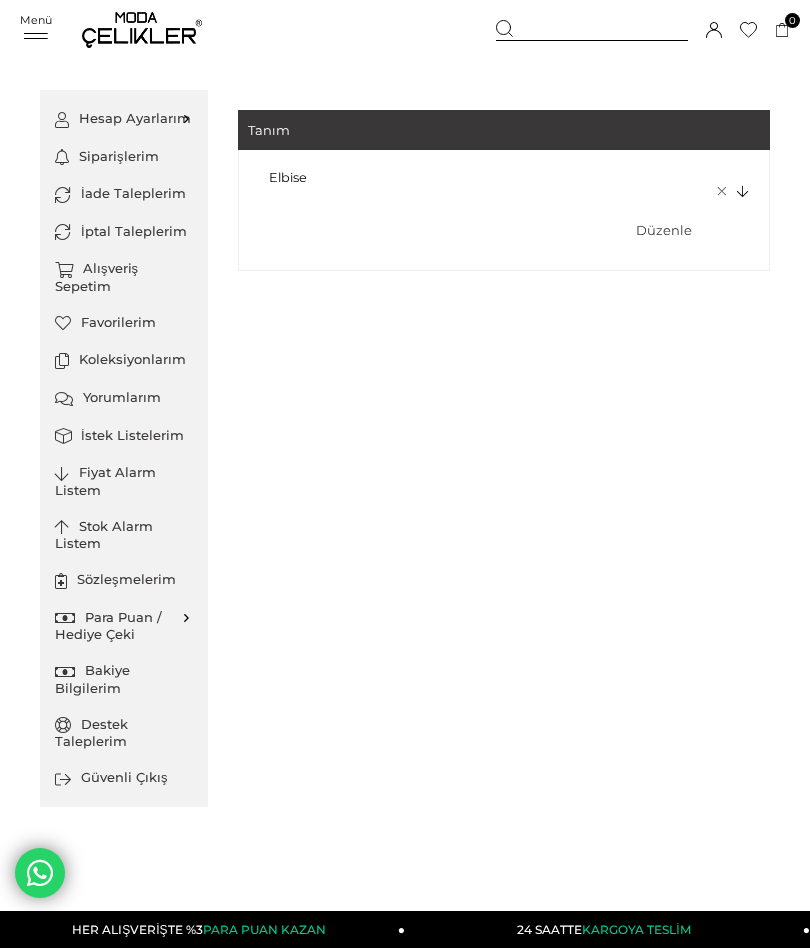 scroll, scrollTop: 0, scrollLeft: 0, axis: both 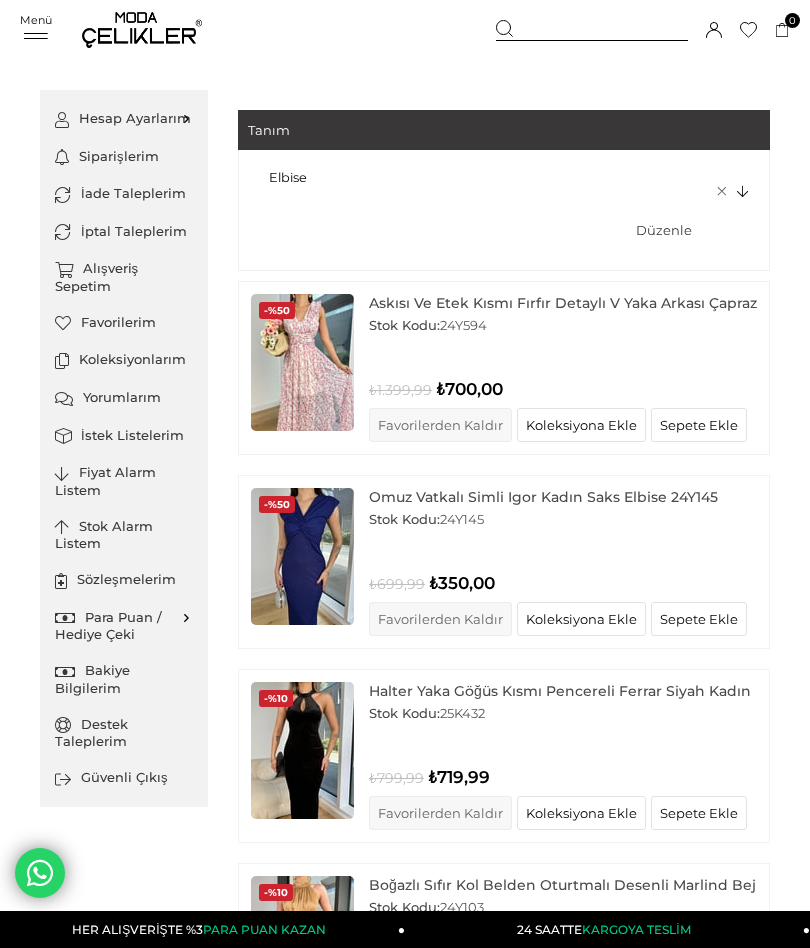 click on "Düzenle" at bounding box center [666, 210] 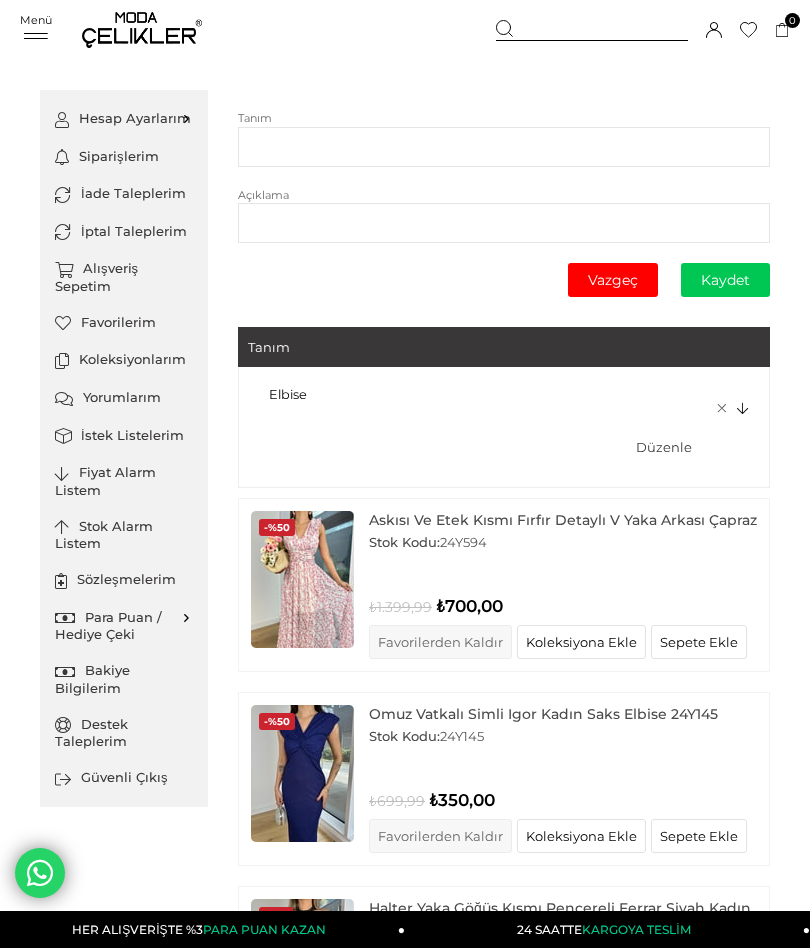type on "******" 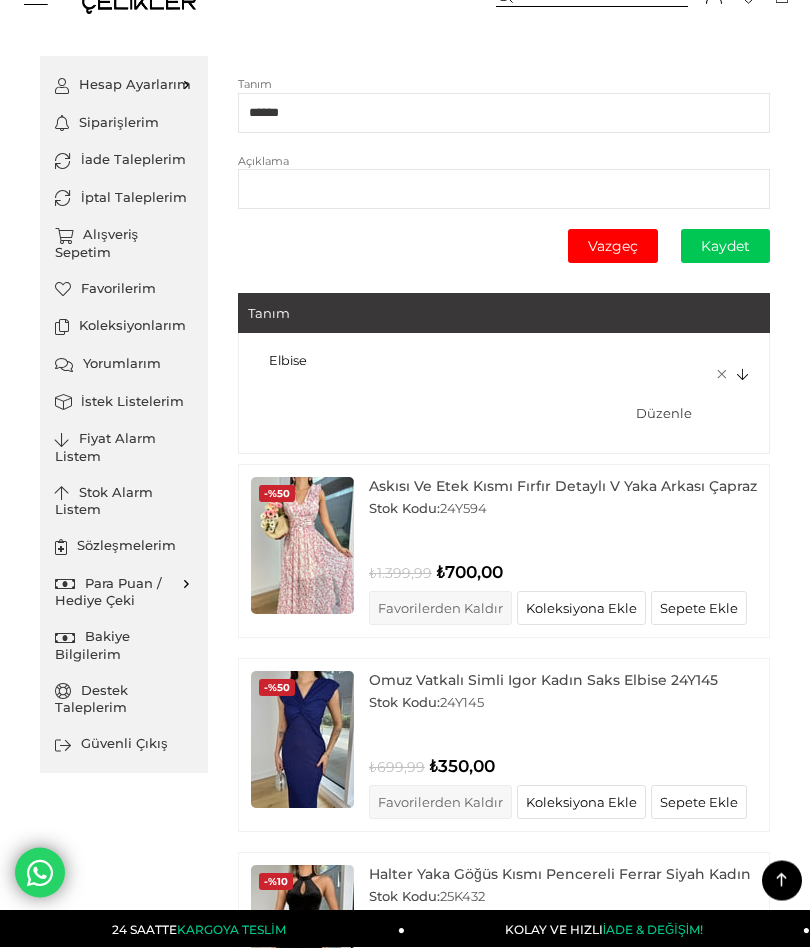 scroll, scrollTop: 0, scrollLeft: 0, axis: both 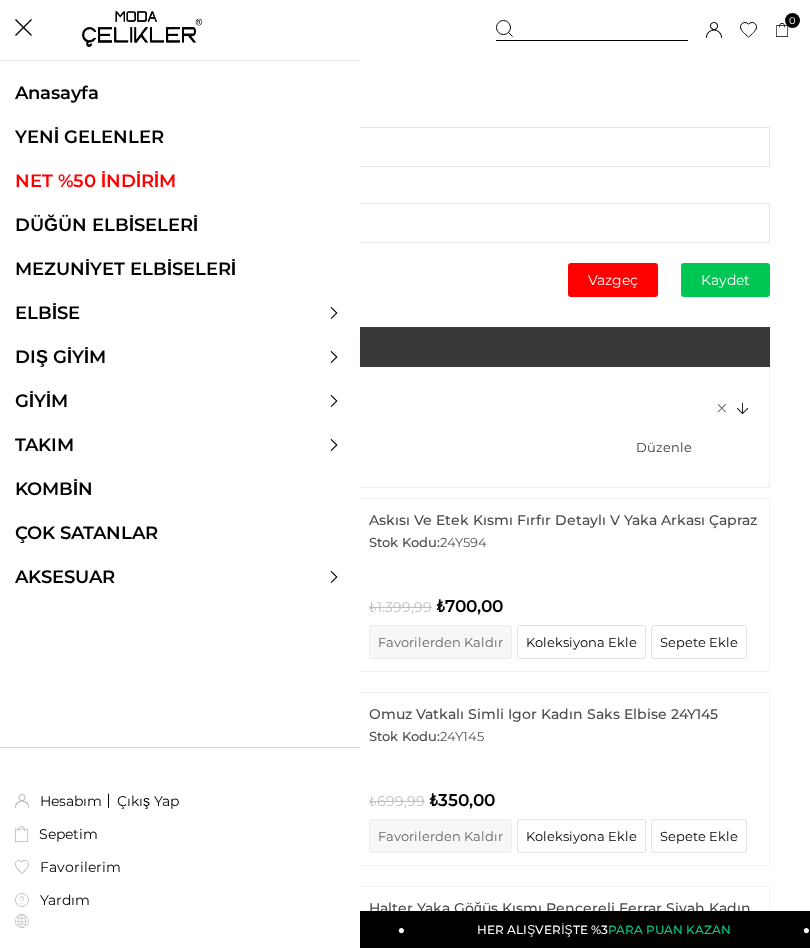 click on "DÜĞÜN ELBİSELERİ" at bounding box center (180, 225) 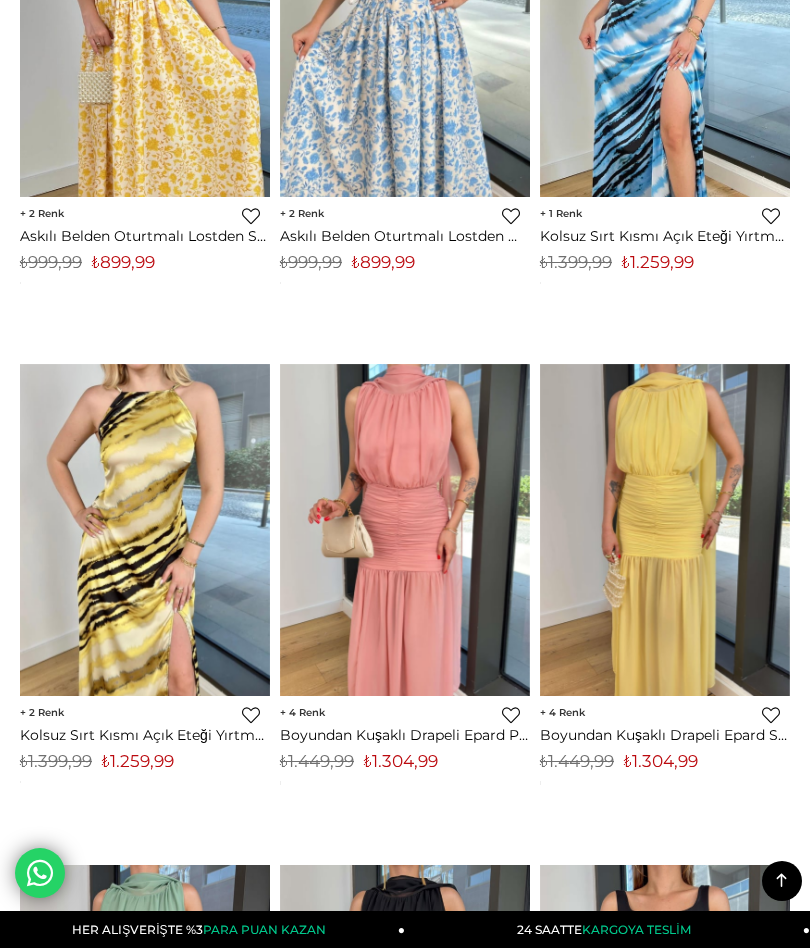 scroll, scrollTop: 1919, scrollLeft: 0, axis: vertical 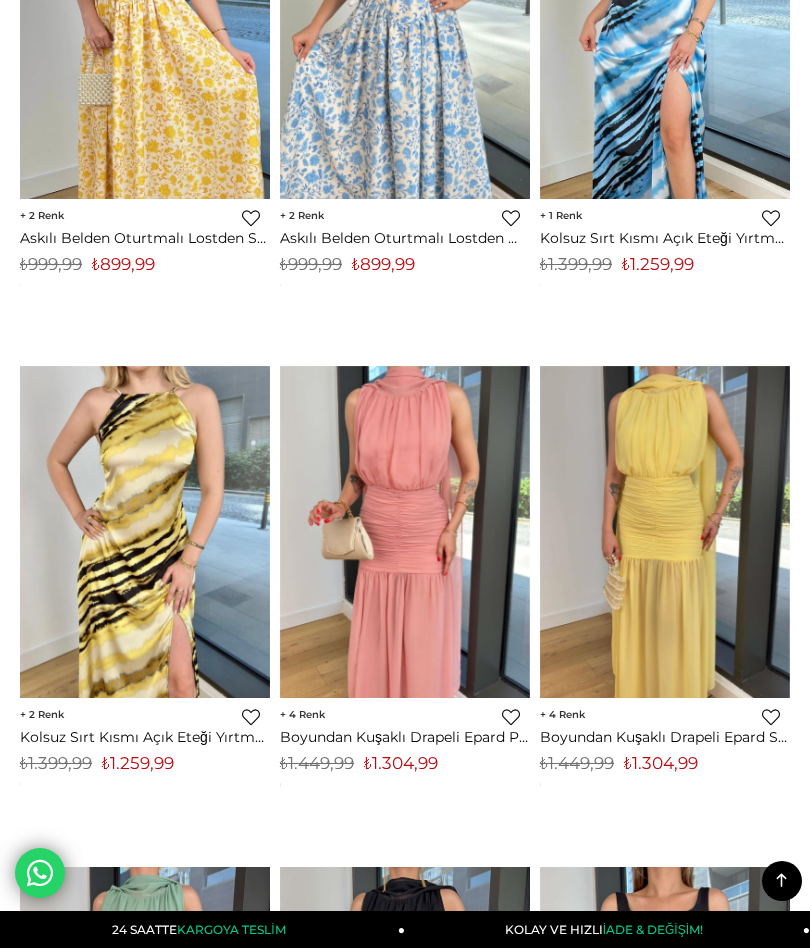 click at bounding box center (405, 532) 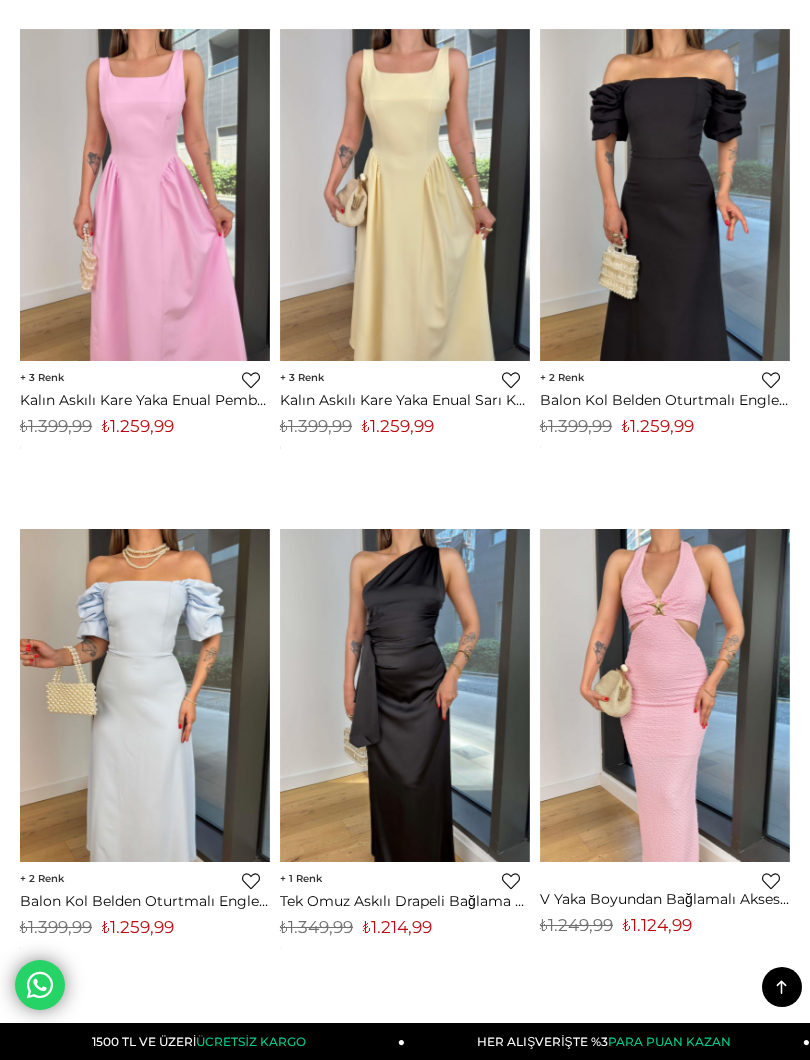 scroll, scrollTop: 3264, scrollLeft: 0, axis: vertical 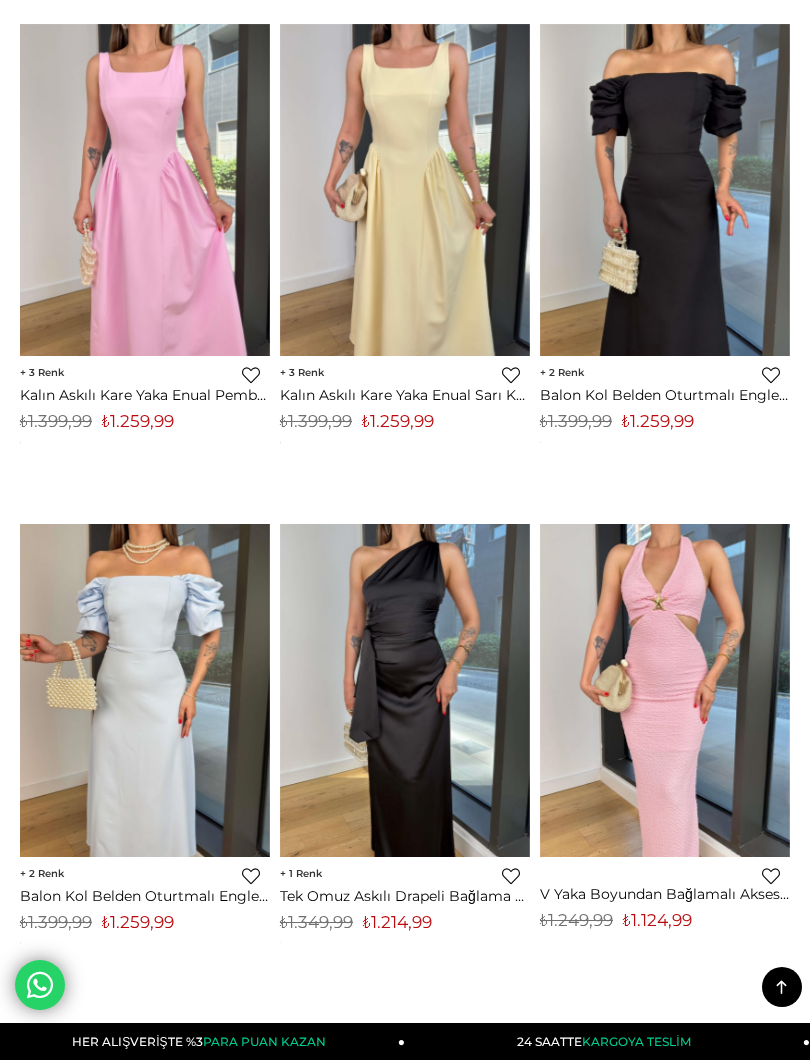 click on "Favorilere Ekle" at bounding box center [251, 876] 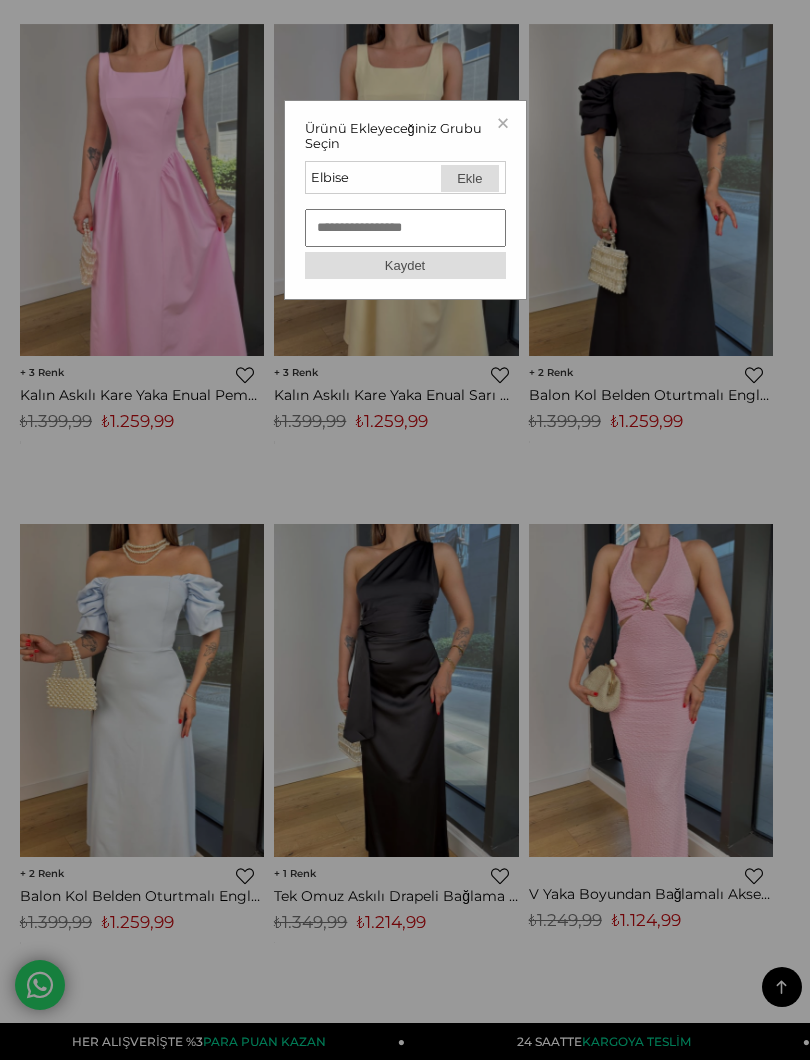 click on "Ürünü Ekleyeceğiniz Grubu Seçin
Elbise Ekle
Kaydet" at bounding box center [405, 200] 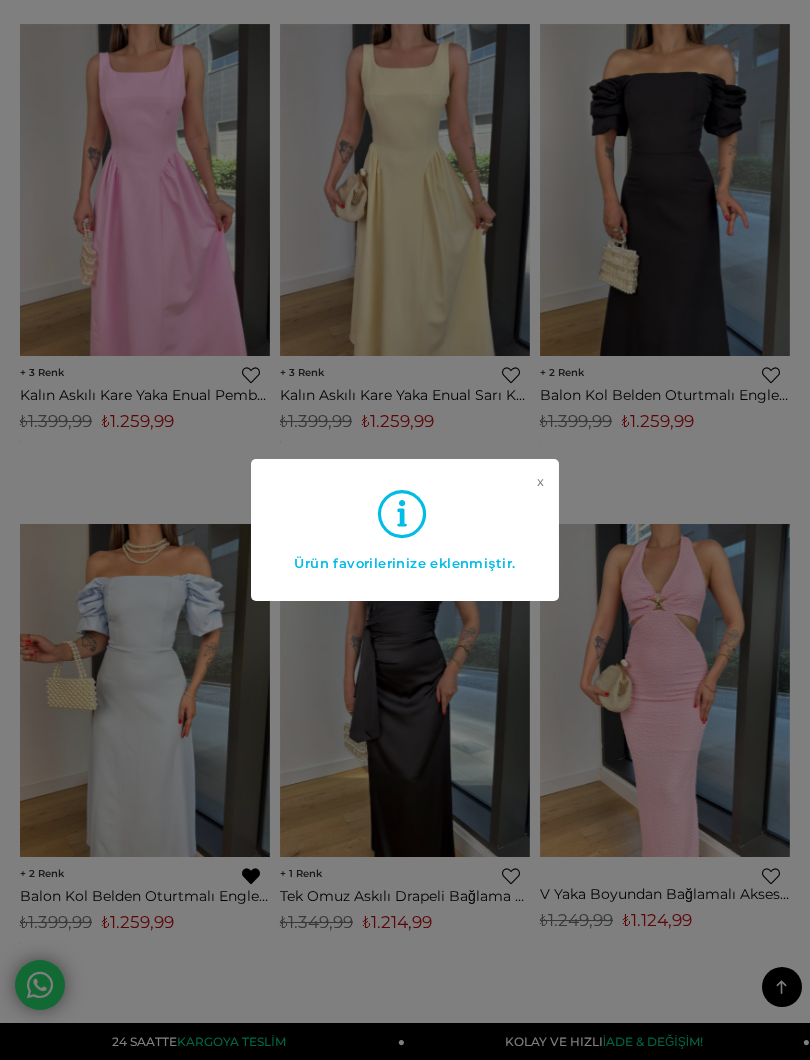 click on "x 						 Ürün favorilerinize eklenmiştir." at bounding box center (405, 530) 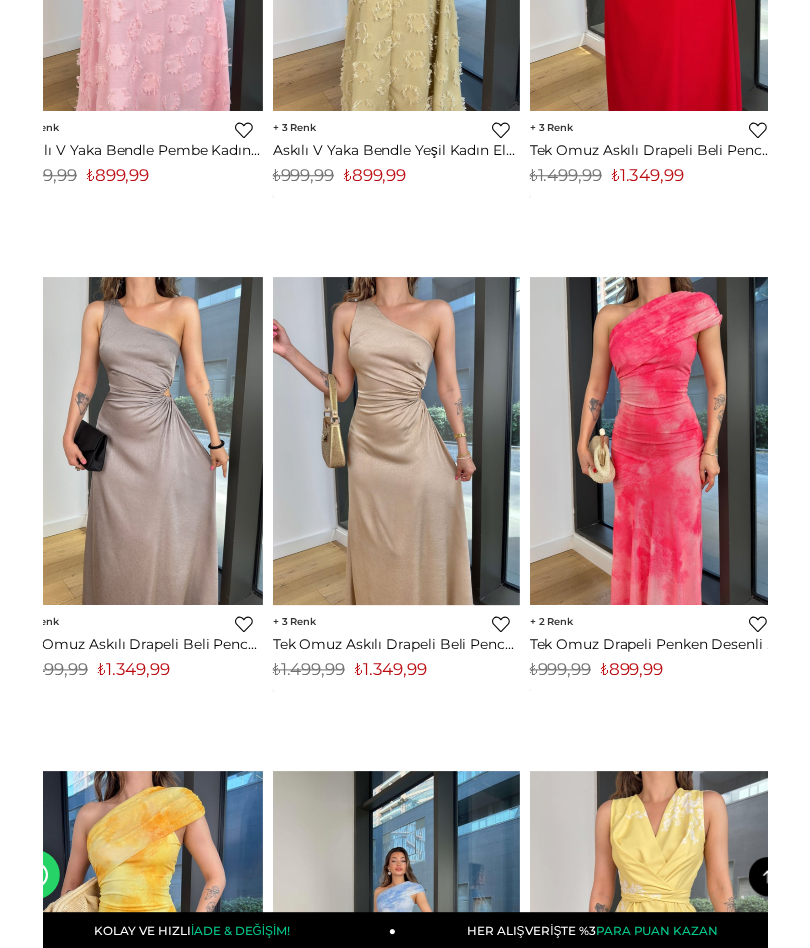 scroll, scrollTop: 4908, scrollLeft: 0, axis: vertical 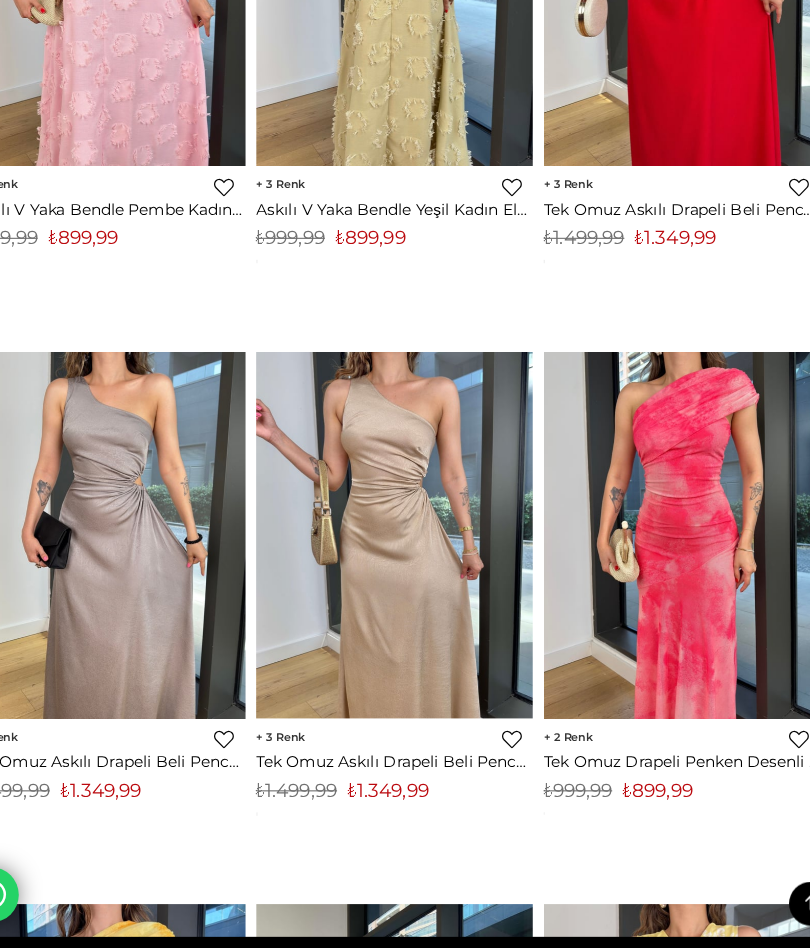 click at bounding box center (405, 547) 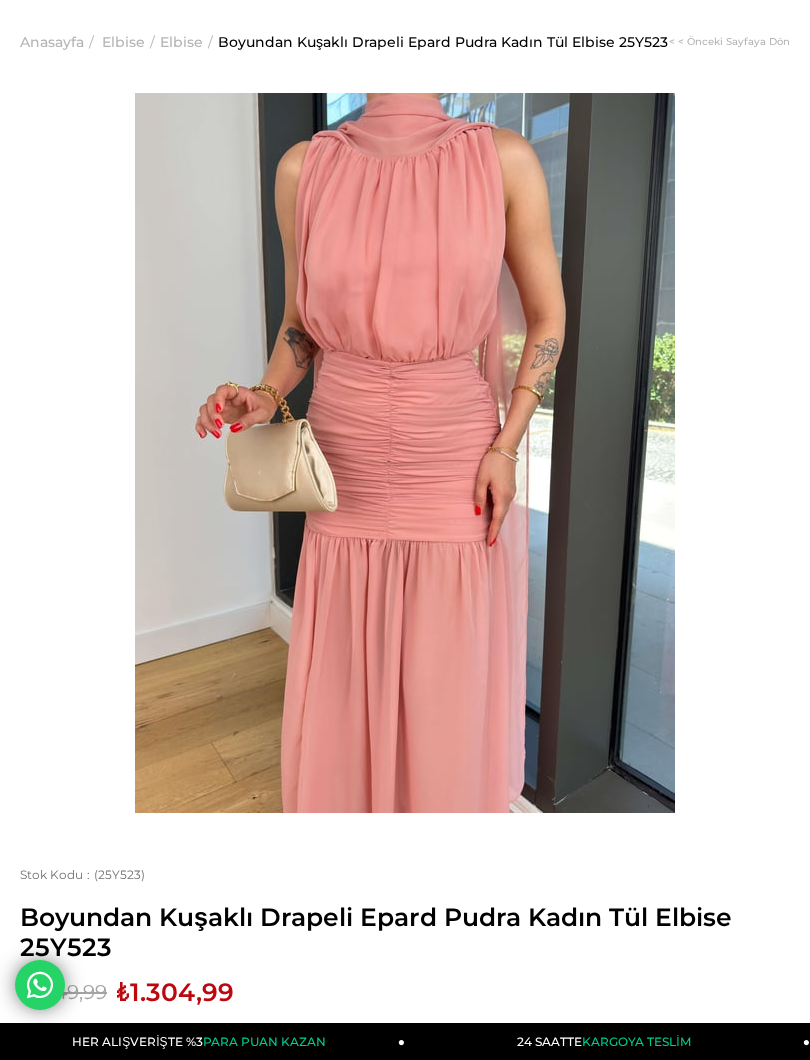 scroll, scrollTop: 73, scrollLeft: 0, axis: vertical 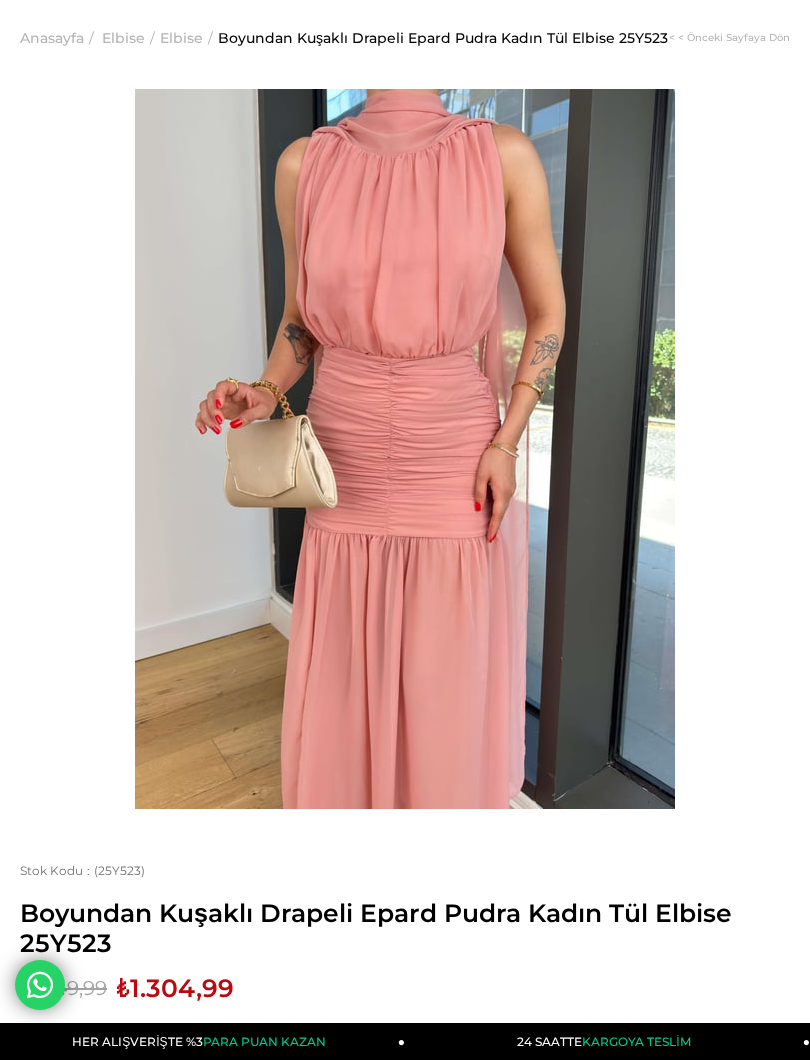click at bounding box center [405, 449] 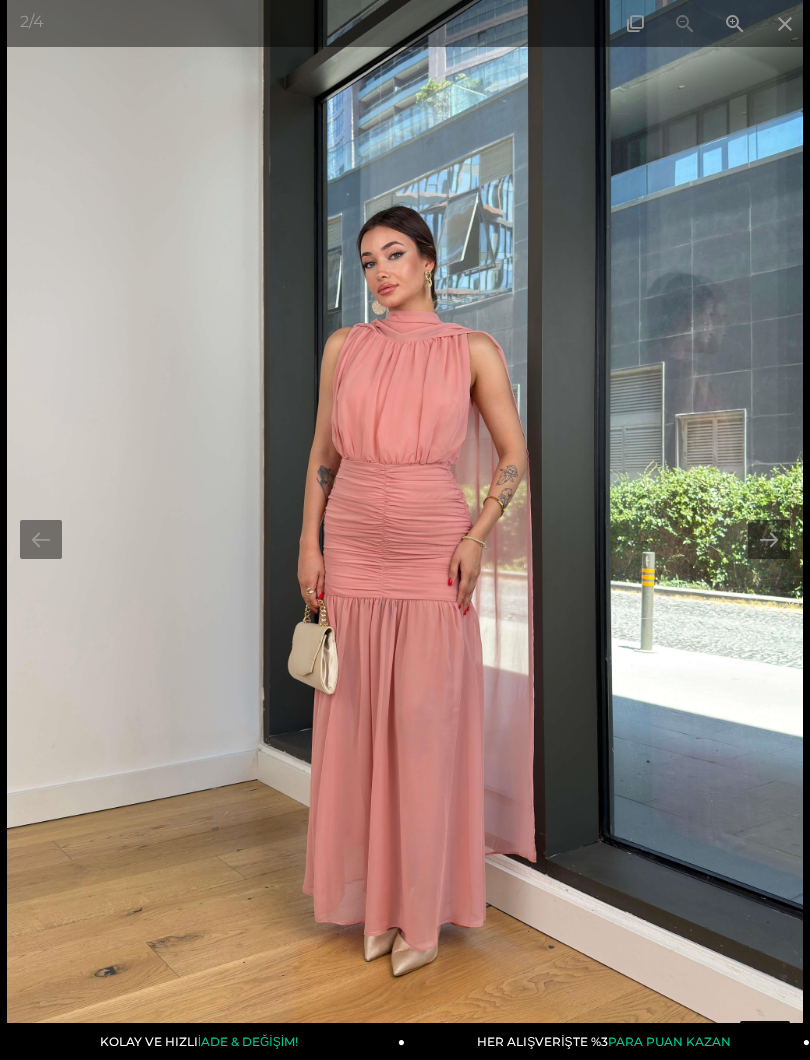 click at bounding box center [785, 23] 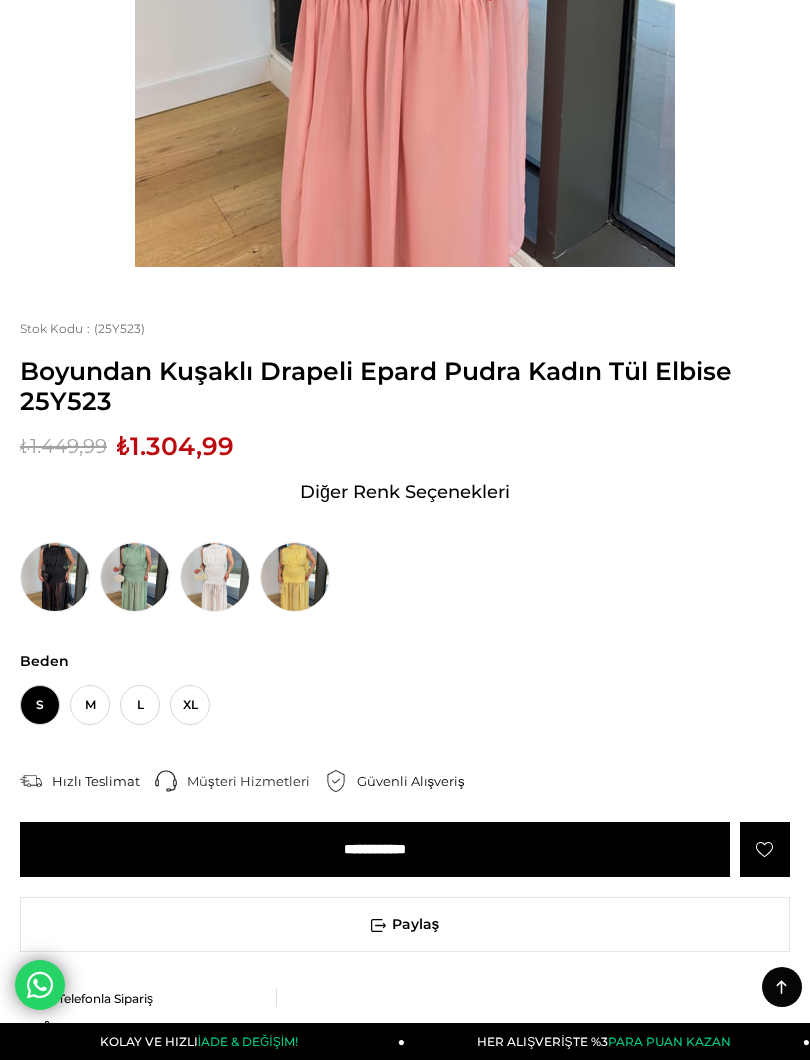 scroll, scrollTop: 677, scrollLeft: 0, axis: vertical 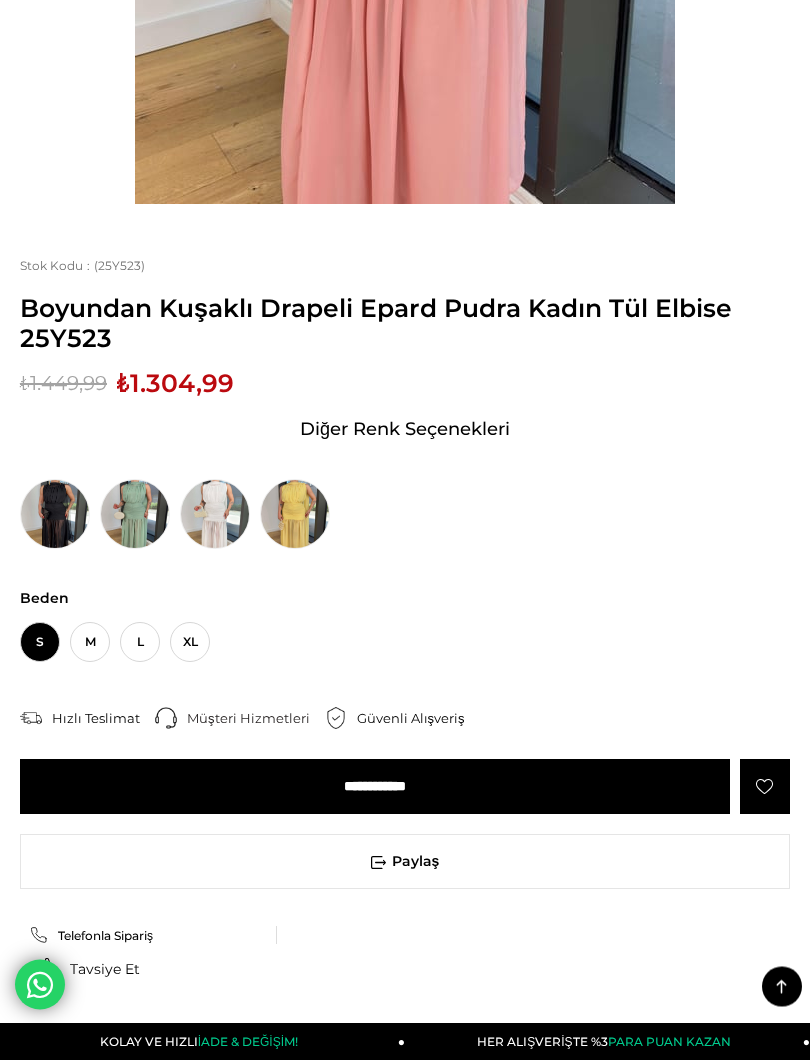 click at bounding box center (55, 515) 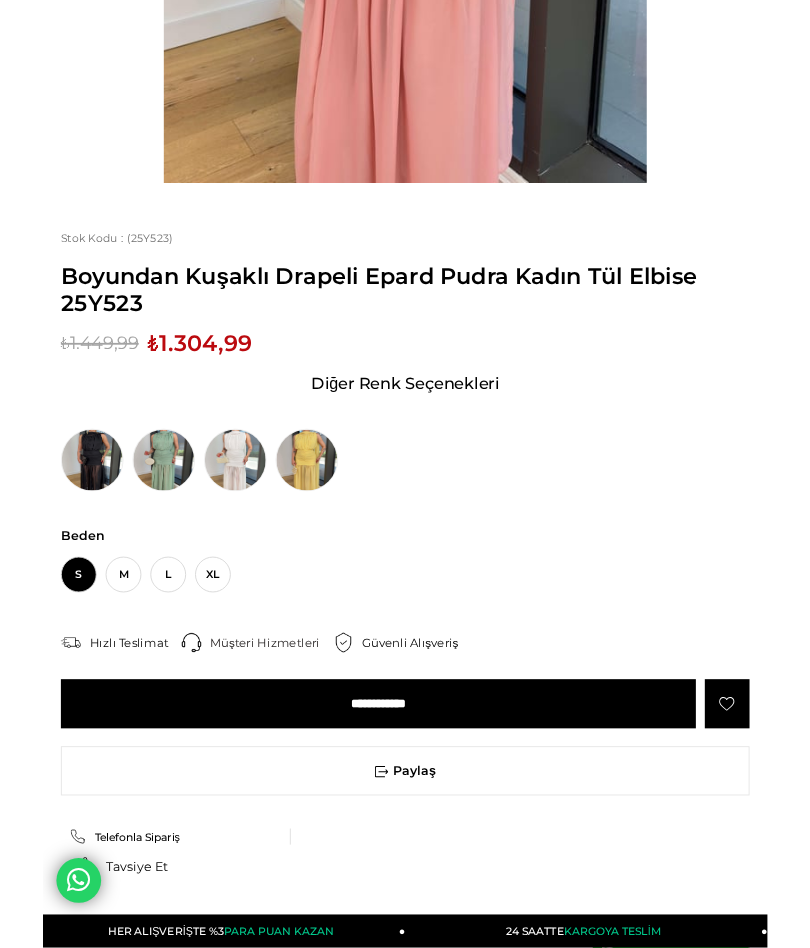 scroll, scrollTop: 734, scrollLeft: 0, axis: vertical 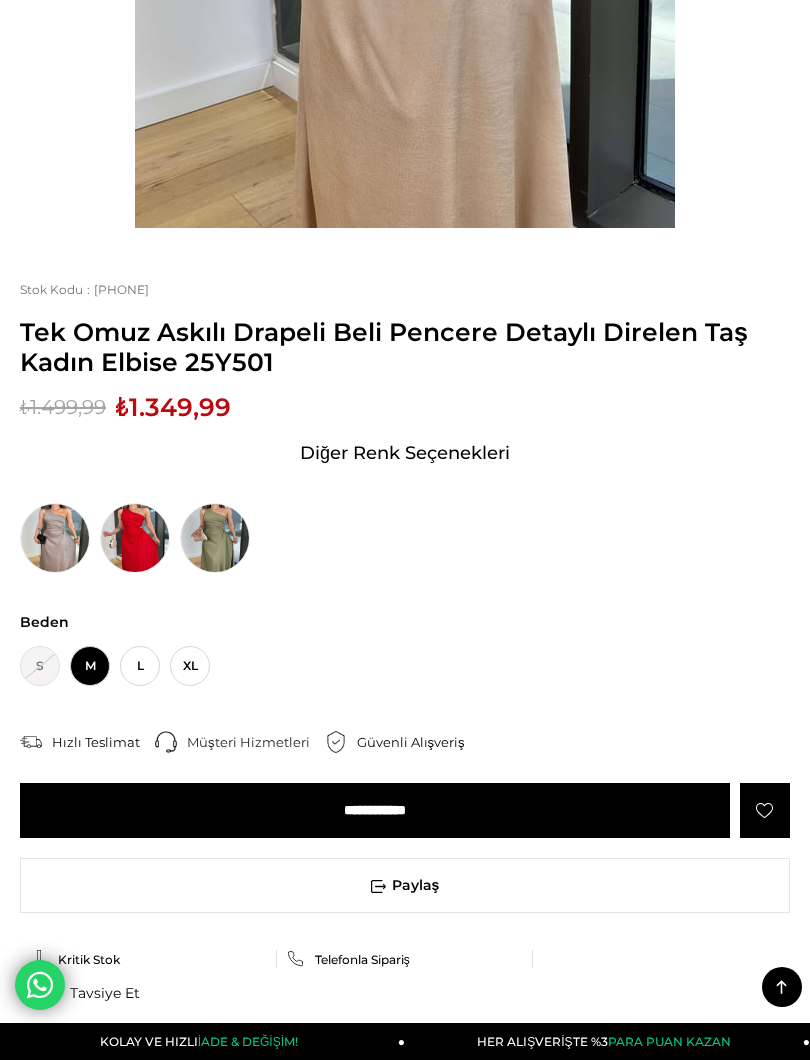 click at bounding box center [215, 538] 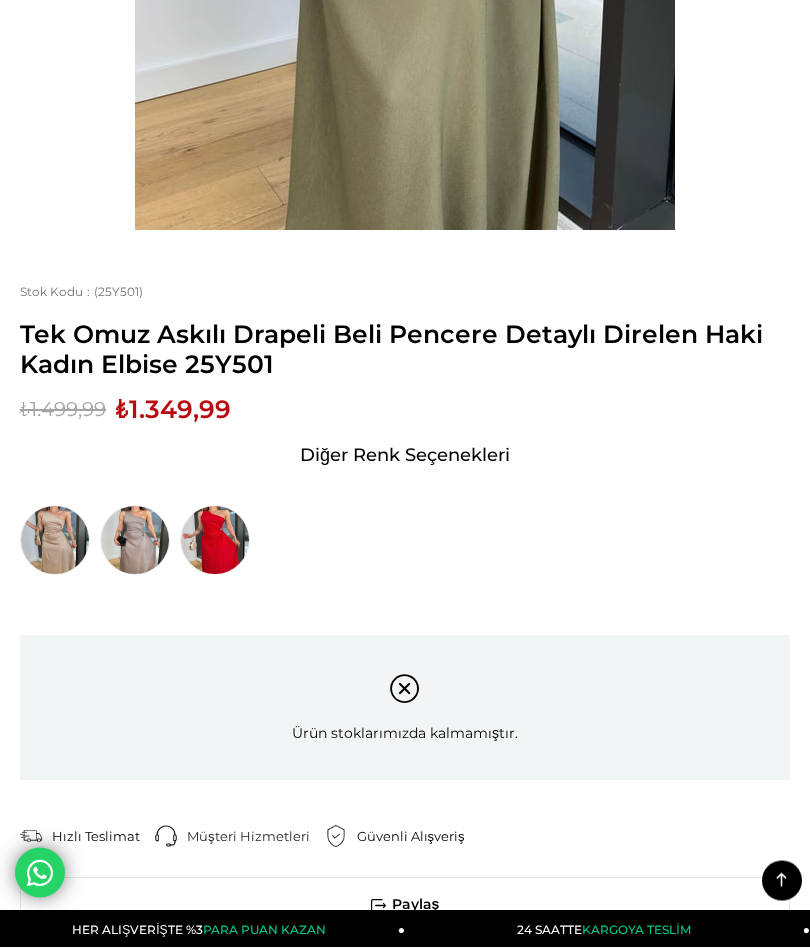 scroll, scrollTop: 754, scrollLeft: 0, axis: vertical 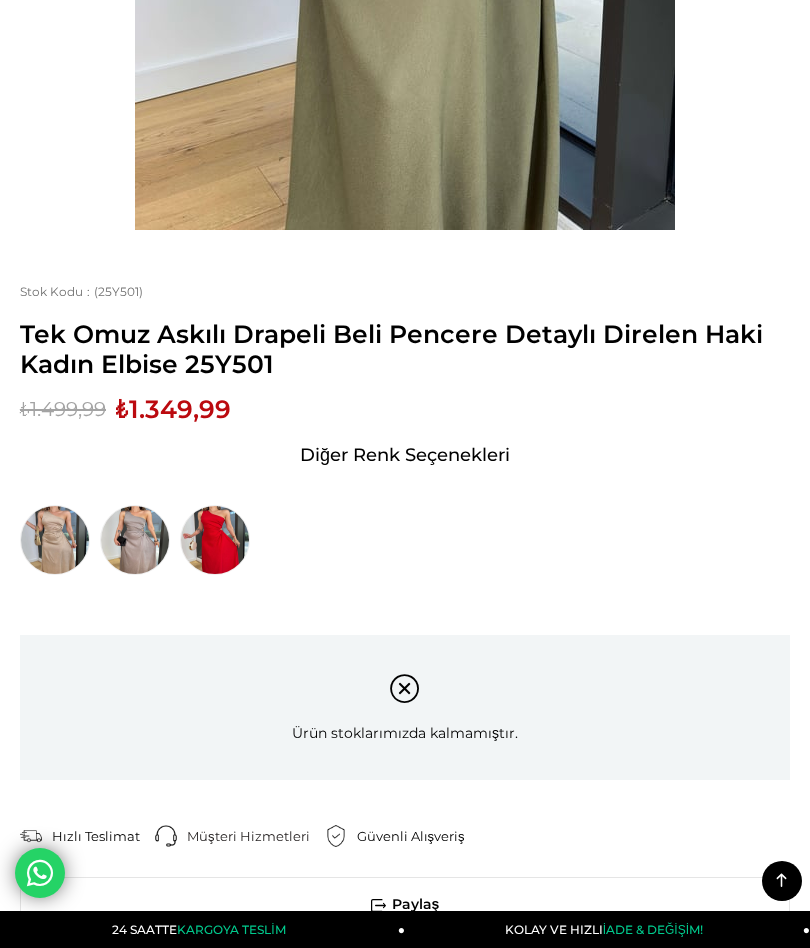 click at bounding box center [55, 540] 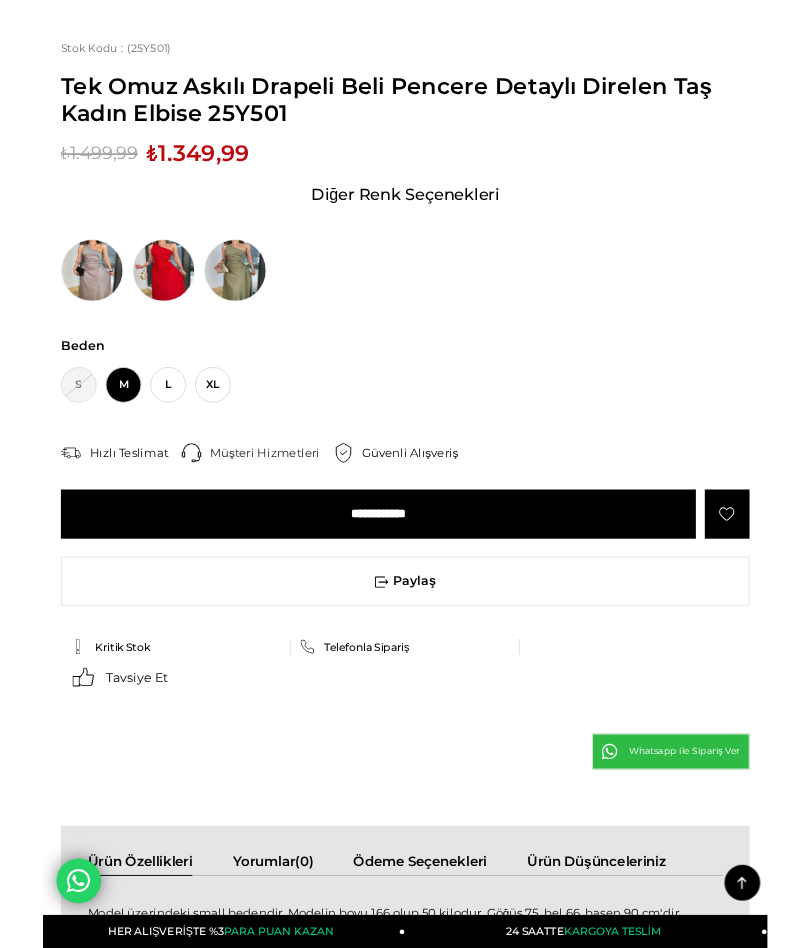 scroll, scrollTop: 992, scrollLeft: 0, axis: vertical 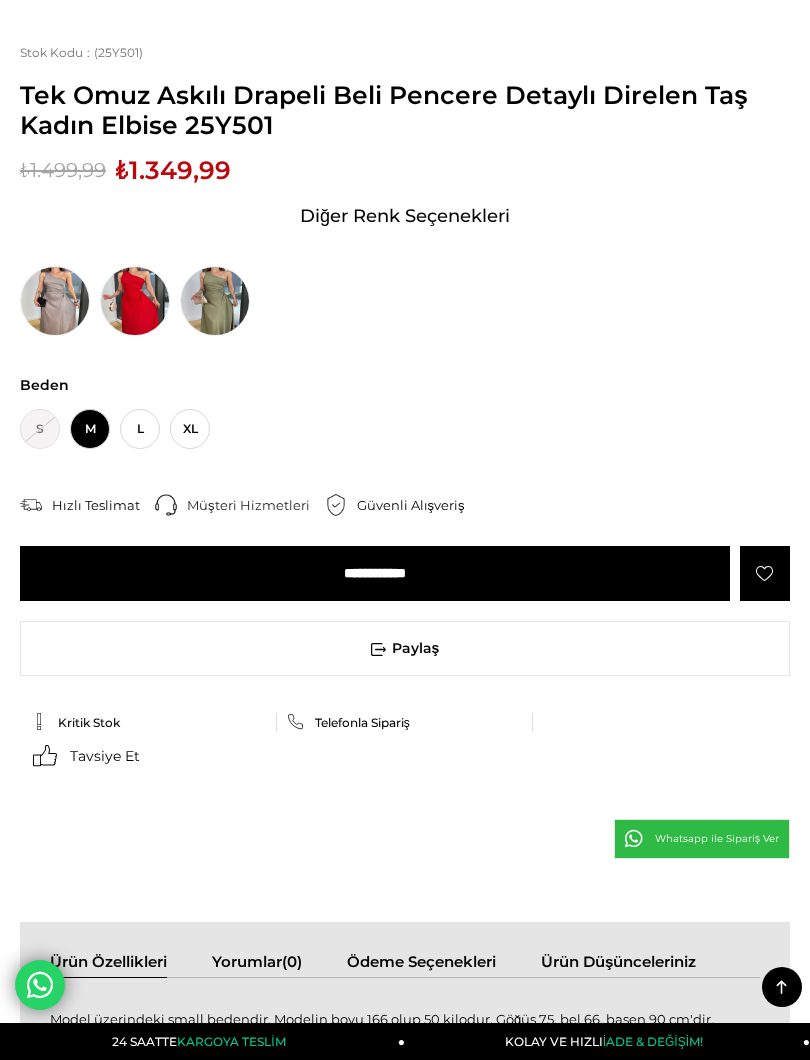 click at bounding box center [55, 301] 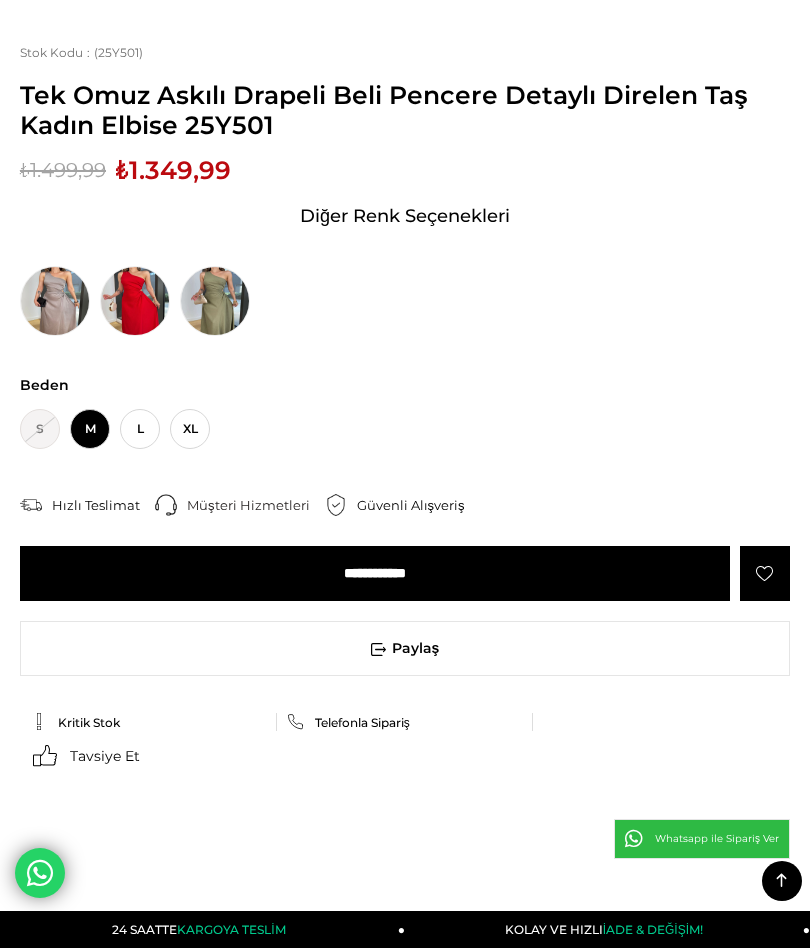scroll, scrollTop: 1048, scrollLeft: 0, axis: vertical 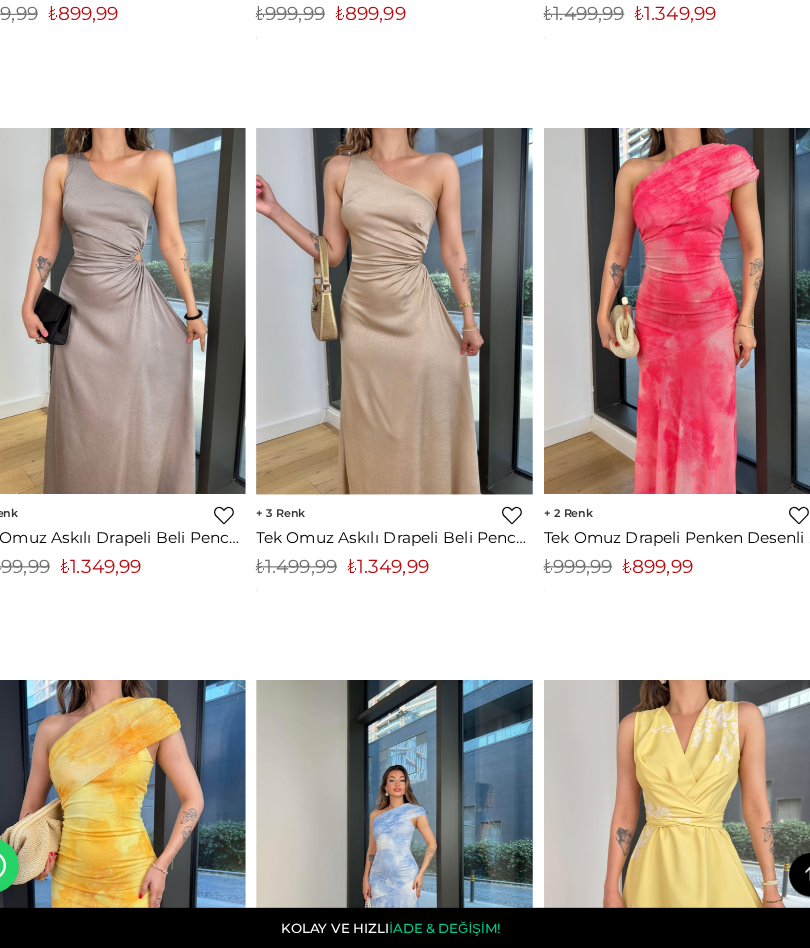 click on "Favorilere Ekle" at bounding box center (251, 556) 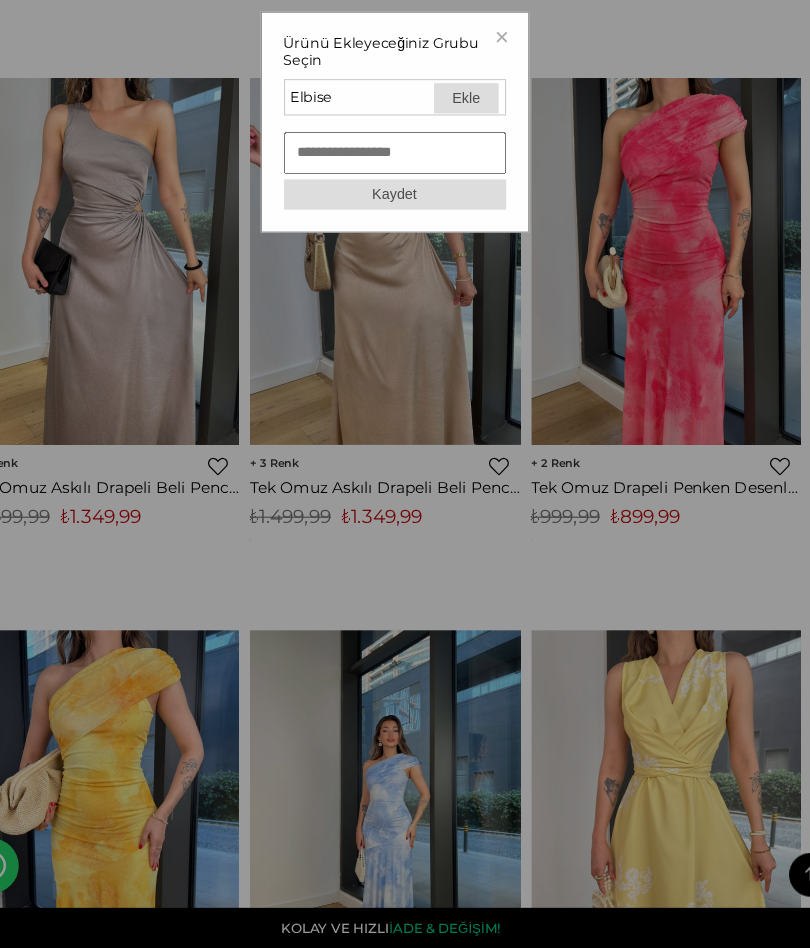 click on "Ekle" at bounding box center [469, 178] 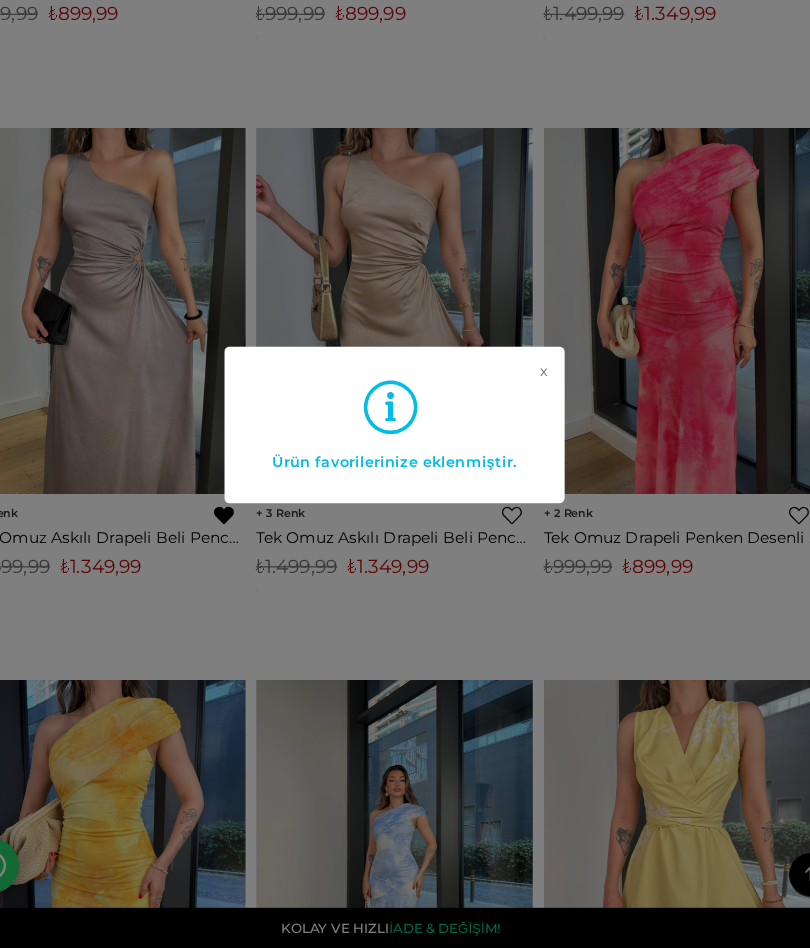 click on "x" at bounding box center (540, 458) 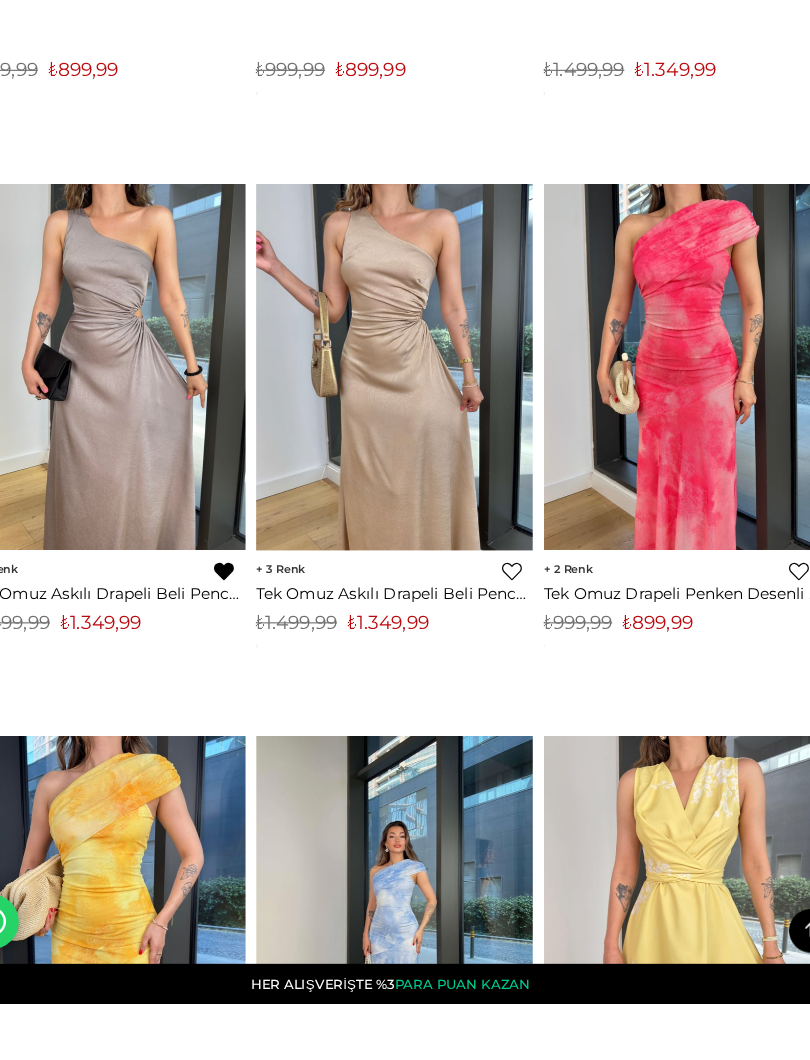 scroll, scrollTop: 5335, scrollLeft: 0, axis: vertical 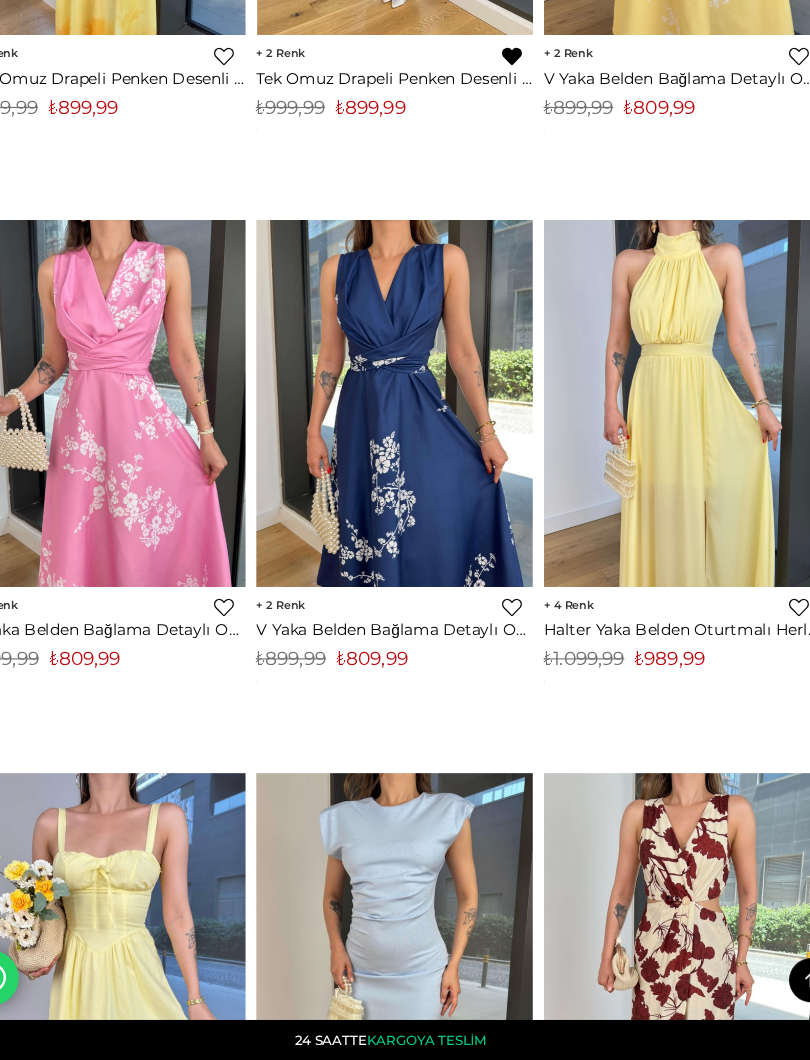 click at bounding box center [665, 465] 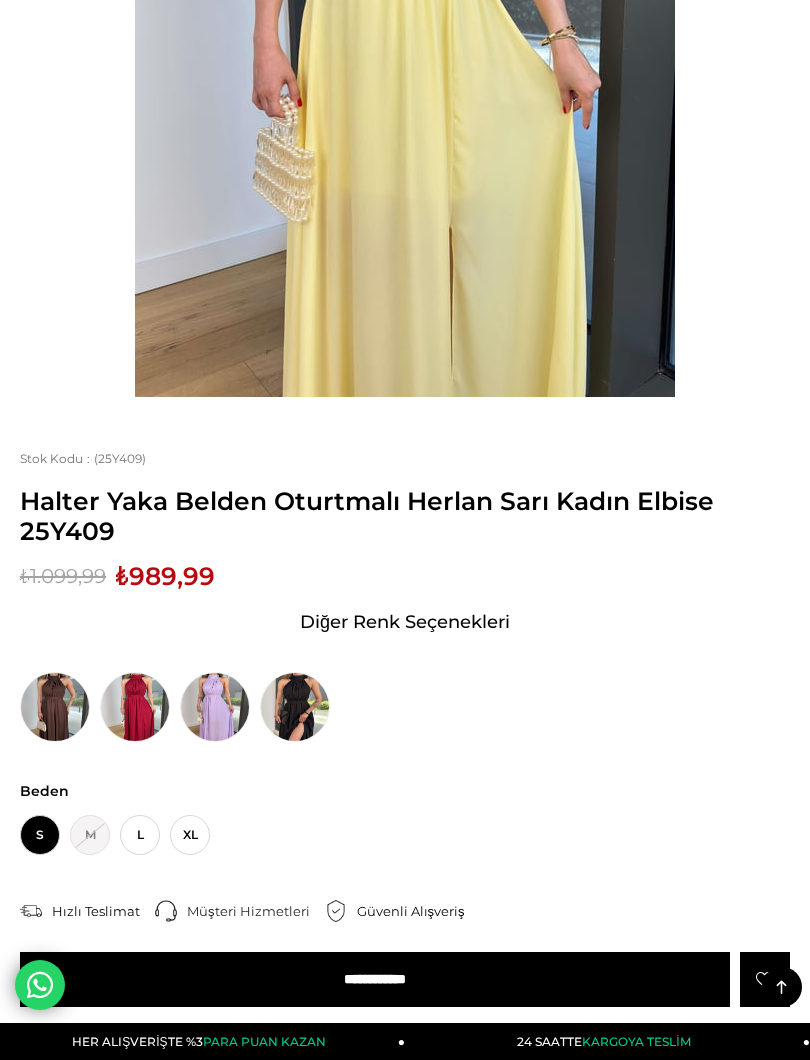 scroll, scrollTop: 488, scrollLeft: 0, axis: vertical 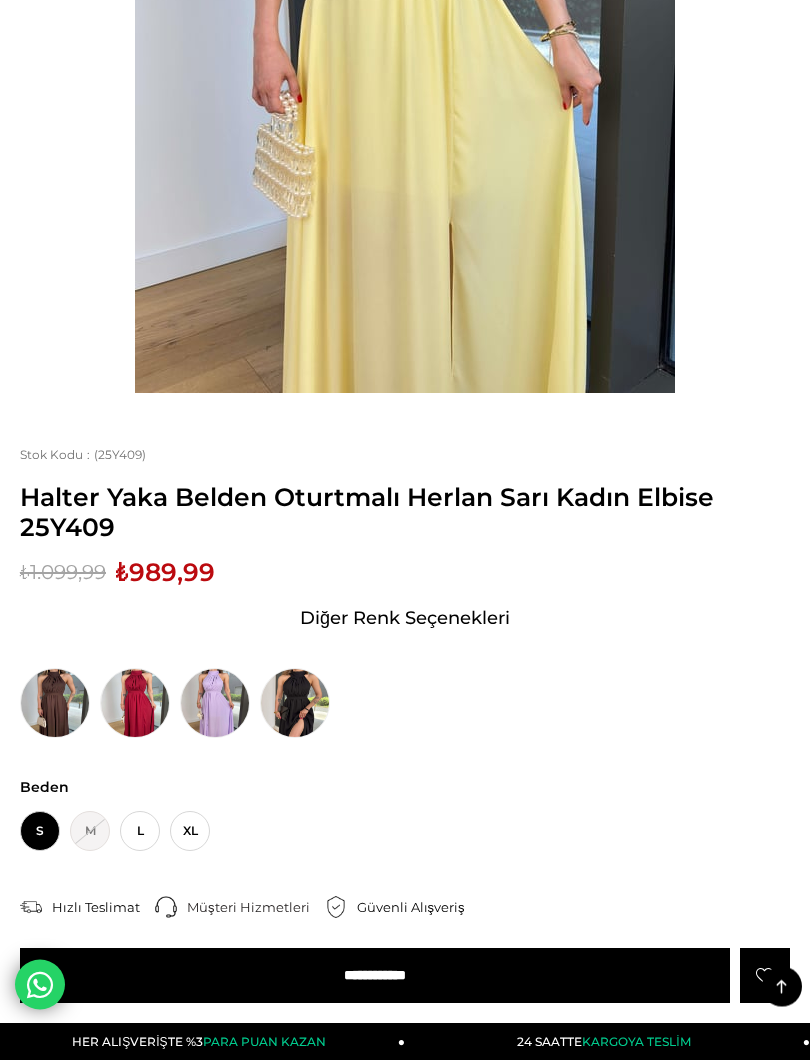 click at bounding box center (215, 704) 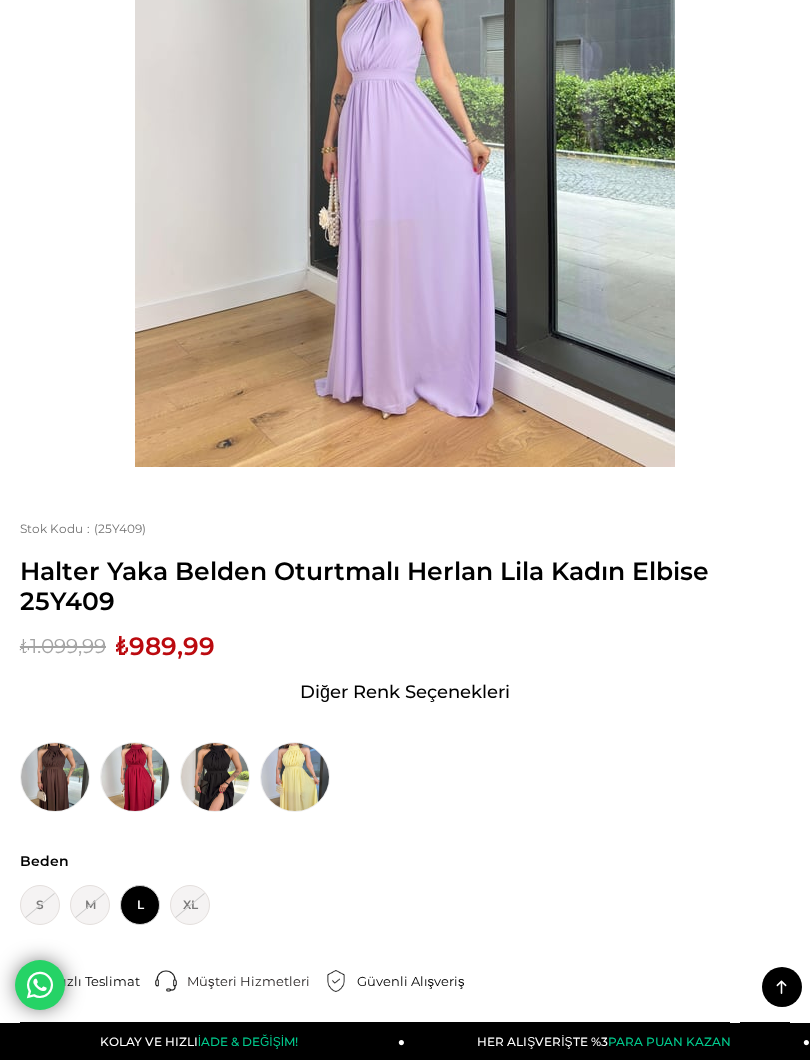 scroll, scrollTop: 414, scrollLeft: 0, axis: vertical 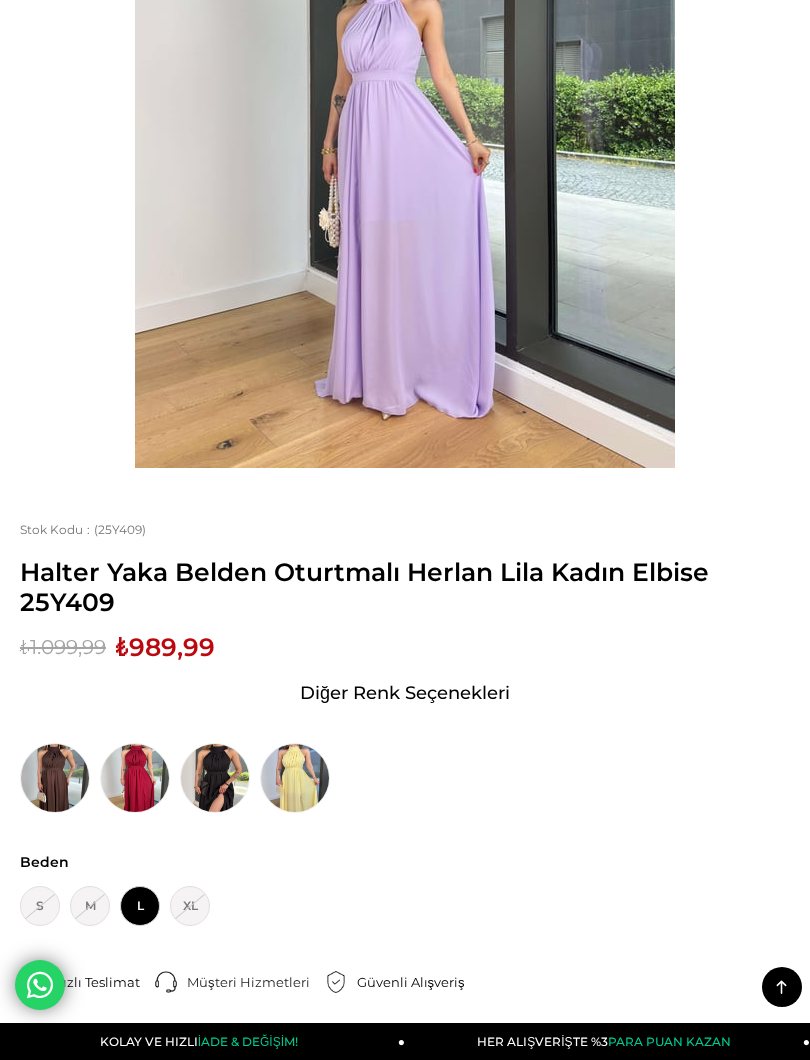 click at bounding box center [55, 778] 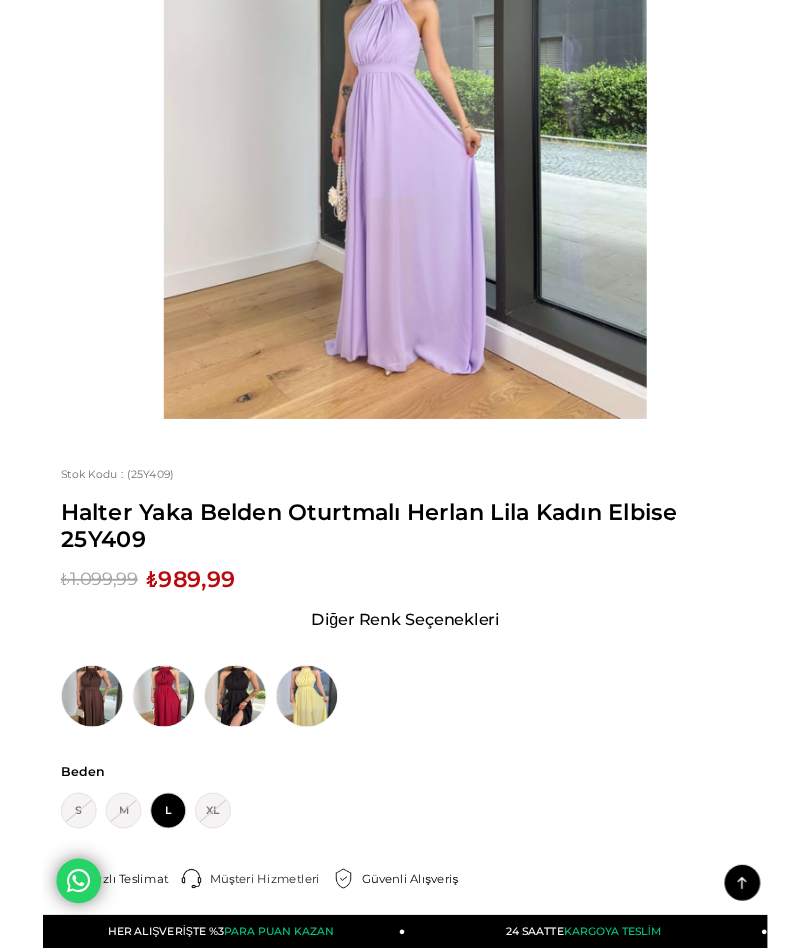 scroll, scrollTop: 470, scrollLeft: 0, axis: vertical 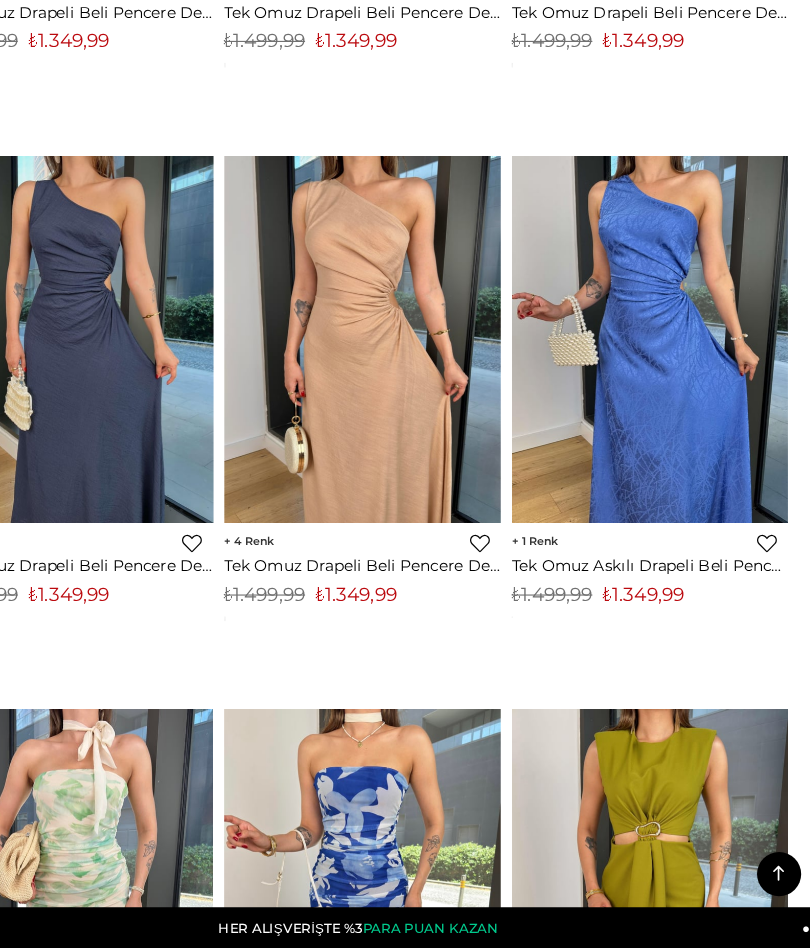 click at bounding box center (145, 397) 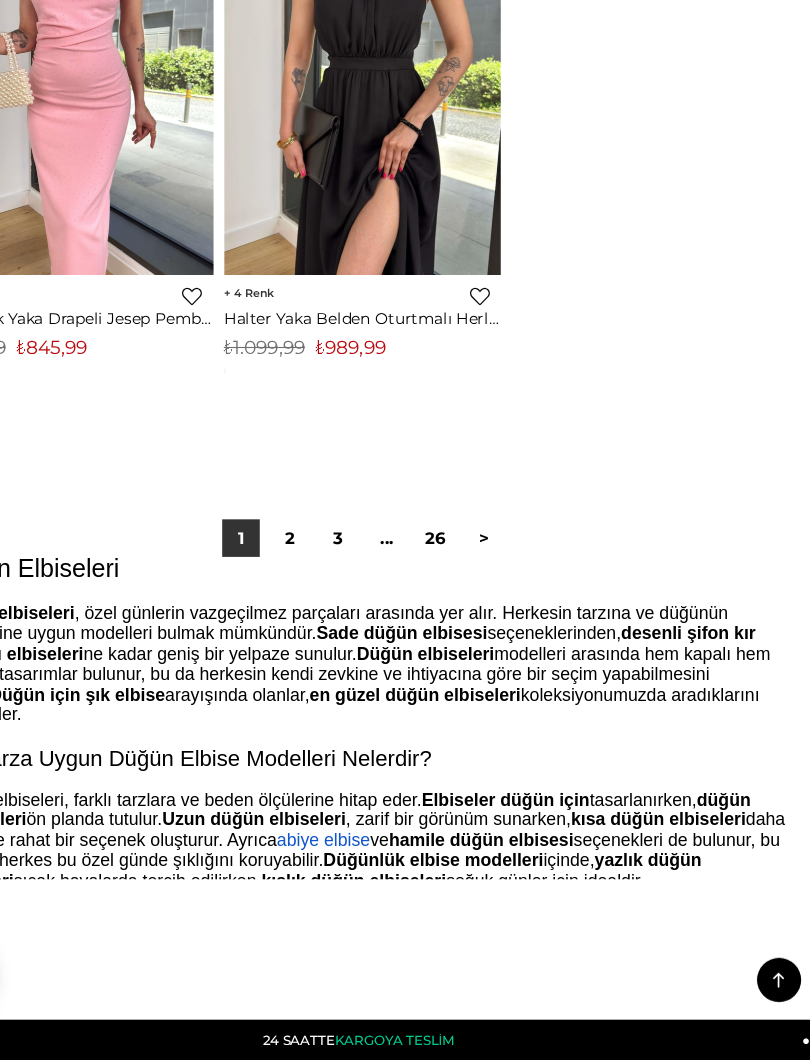 scroll, scrollTop: 13289, scrollLeft: 0, axis: vertical 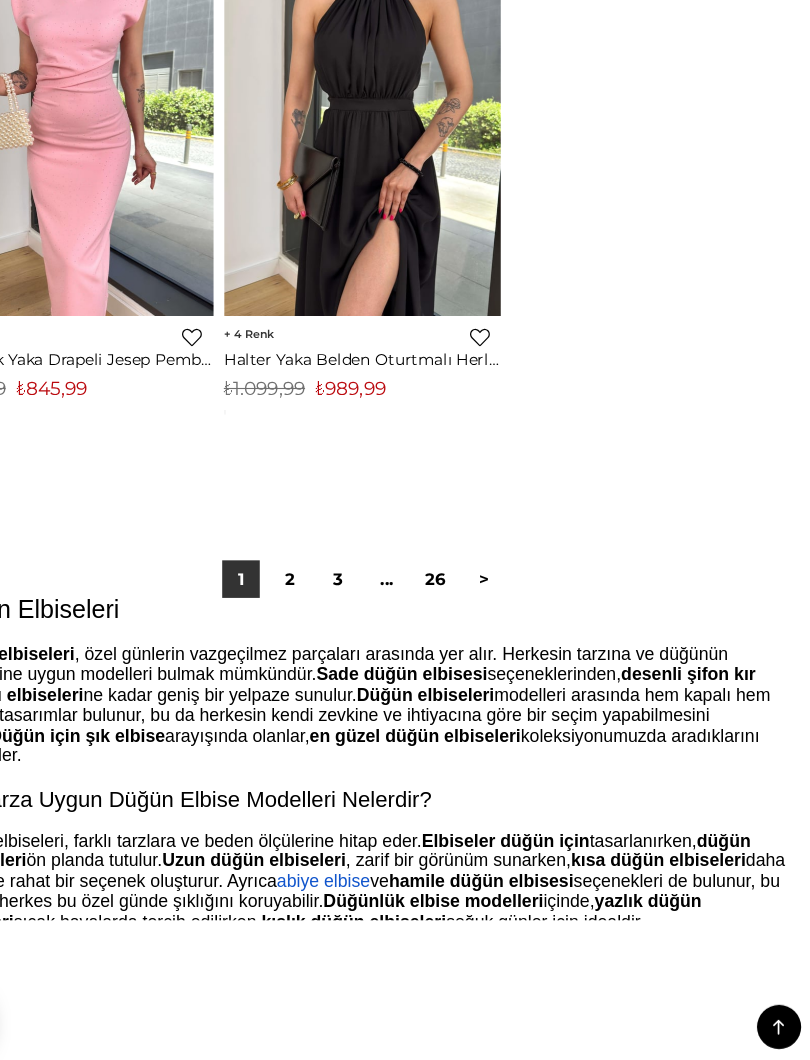 click on "2" at bounding box center (339, 582) 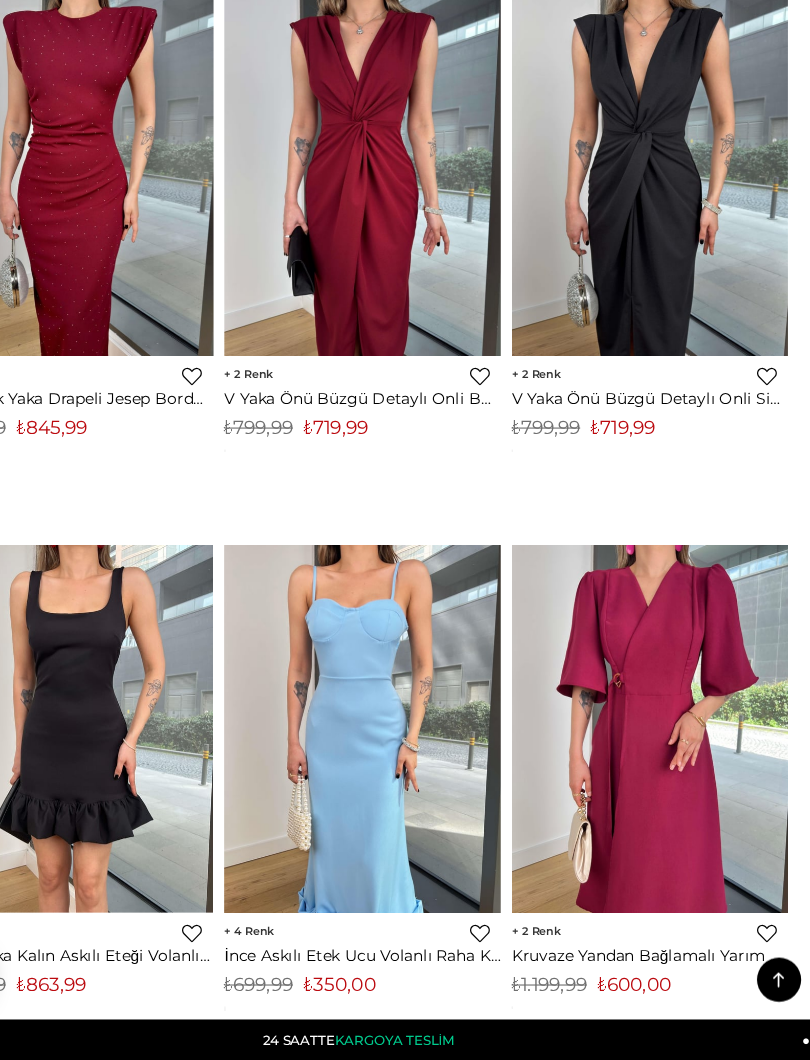 scroll, scrollTop: 11247, scrollLeft: 0, axis: vertical 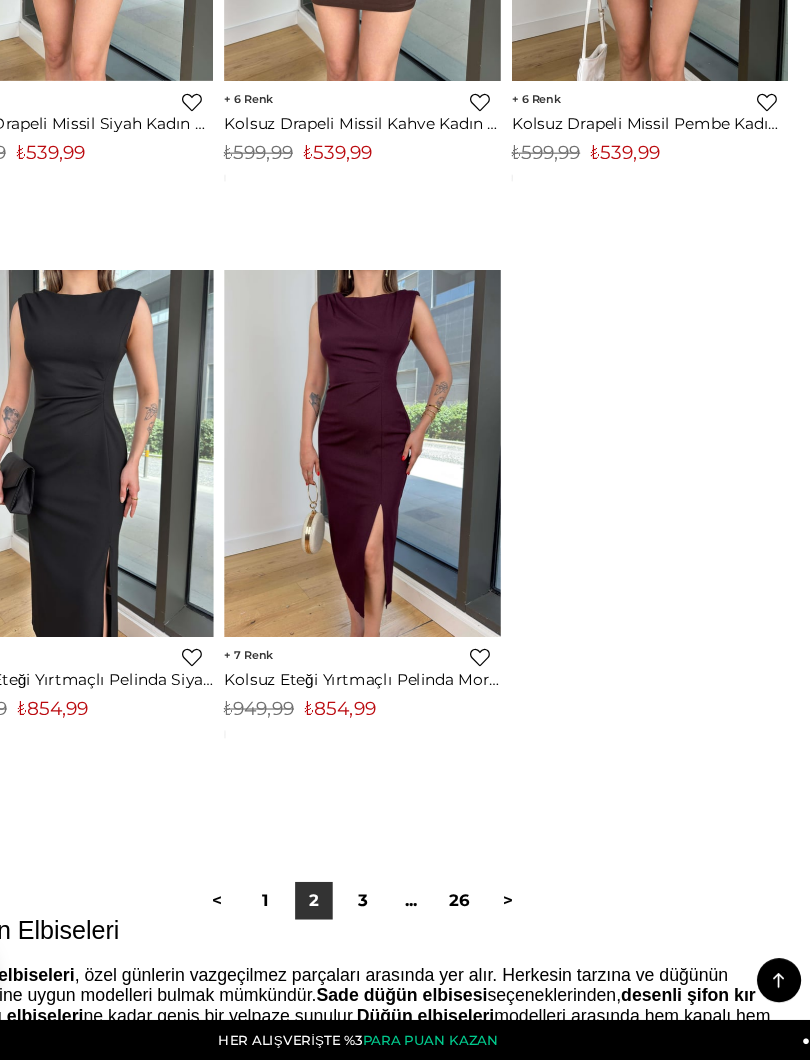 click on "3" at bounding box center [405, 915] 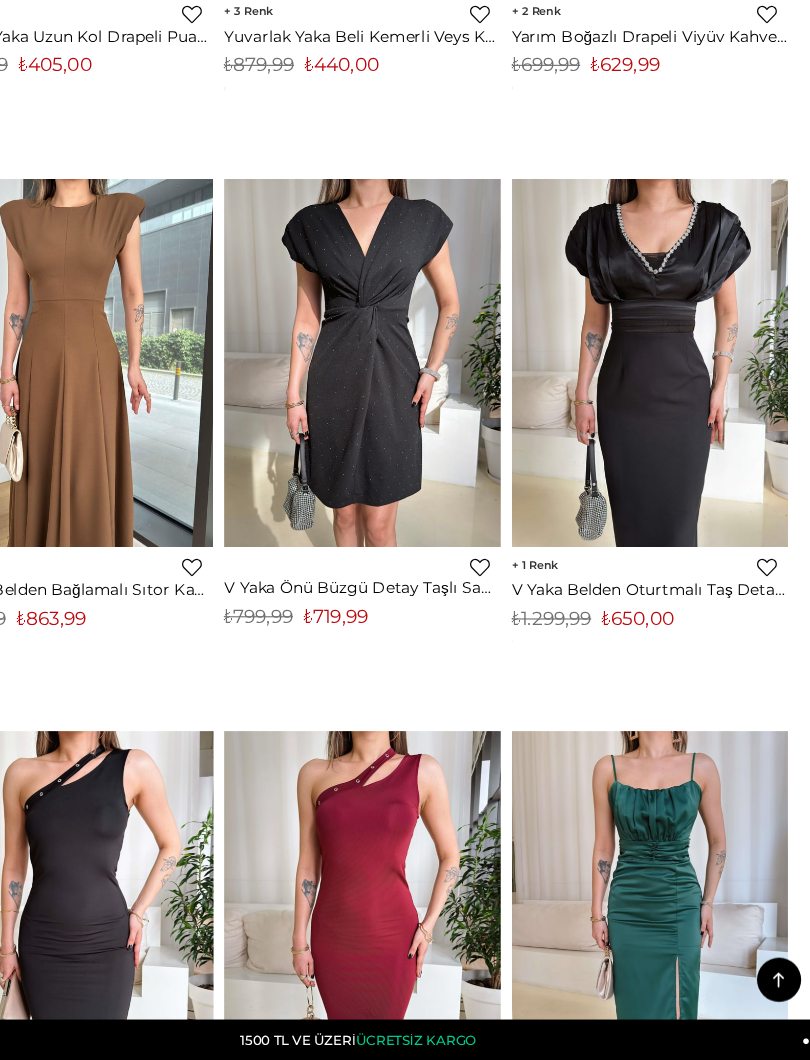 scroll, scrollTop: 1526, scrollLeft: 0, axis: vertical 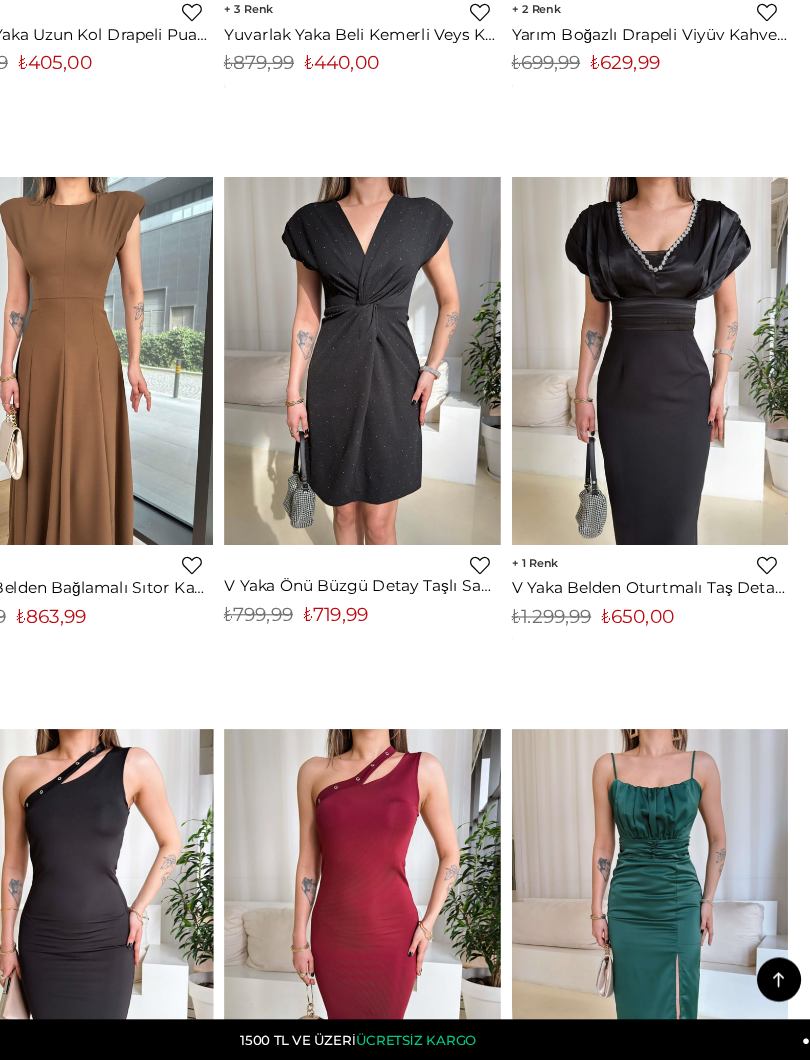 click at bounding box center (665, 926) 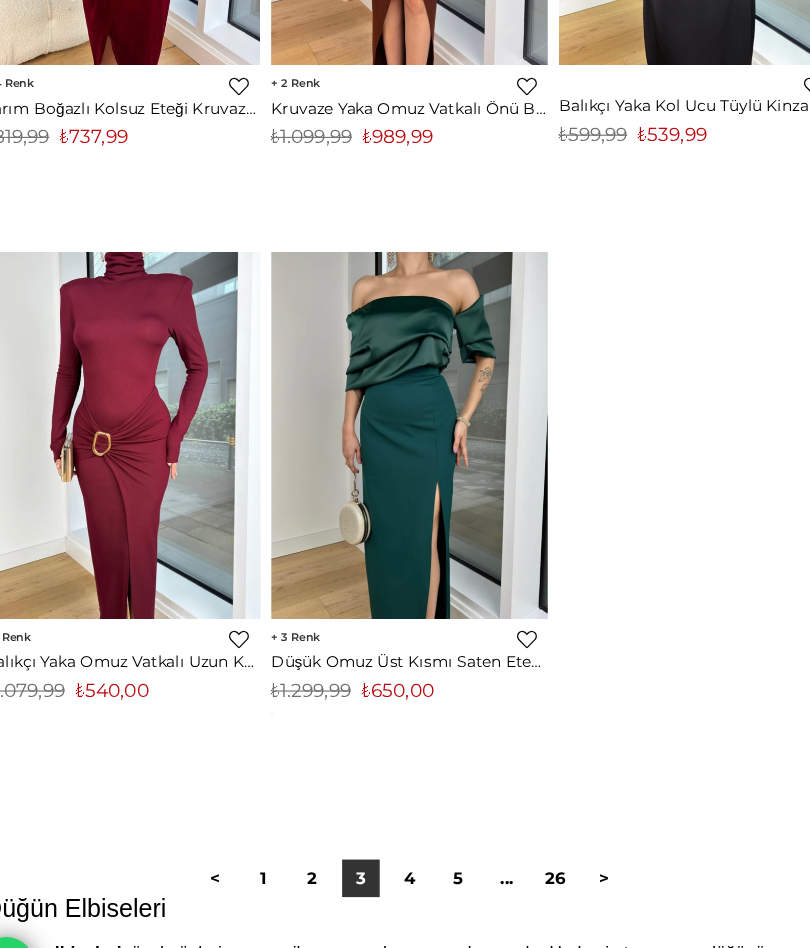 scroll, scrollTop: 13075, scrollLeft: 0, axis: vertical 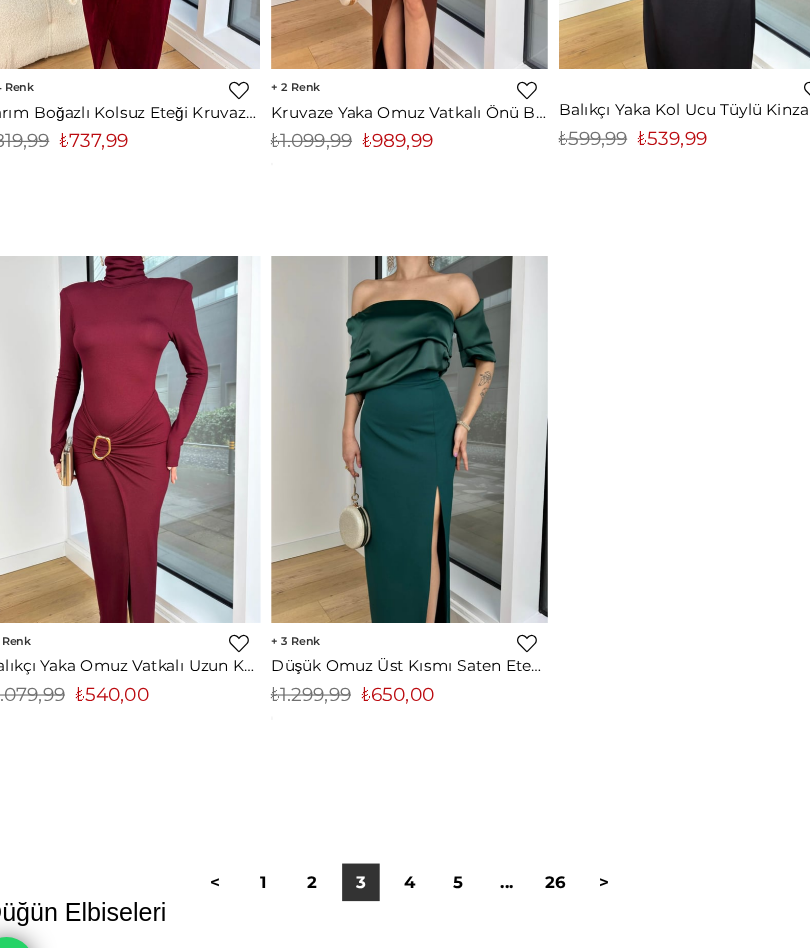click on "4" at bounding box center (405, 798) 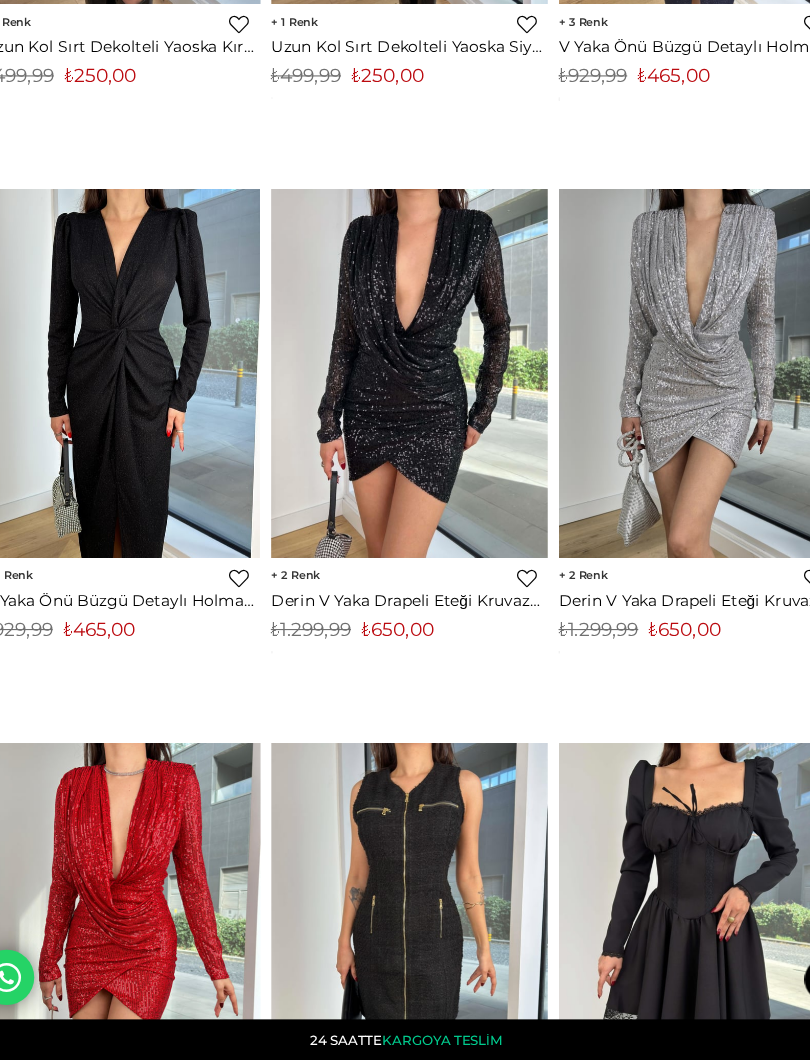 scroll, scrollTop: 1520, scrollLeft: 0, axis: vertical 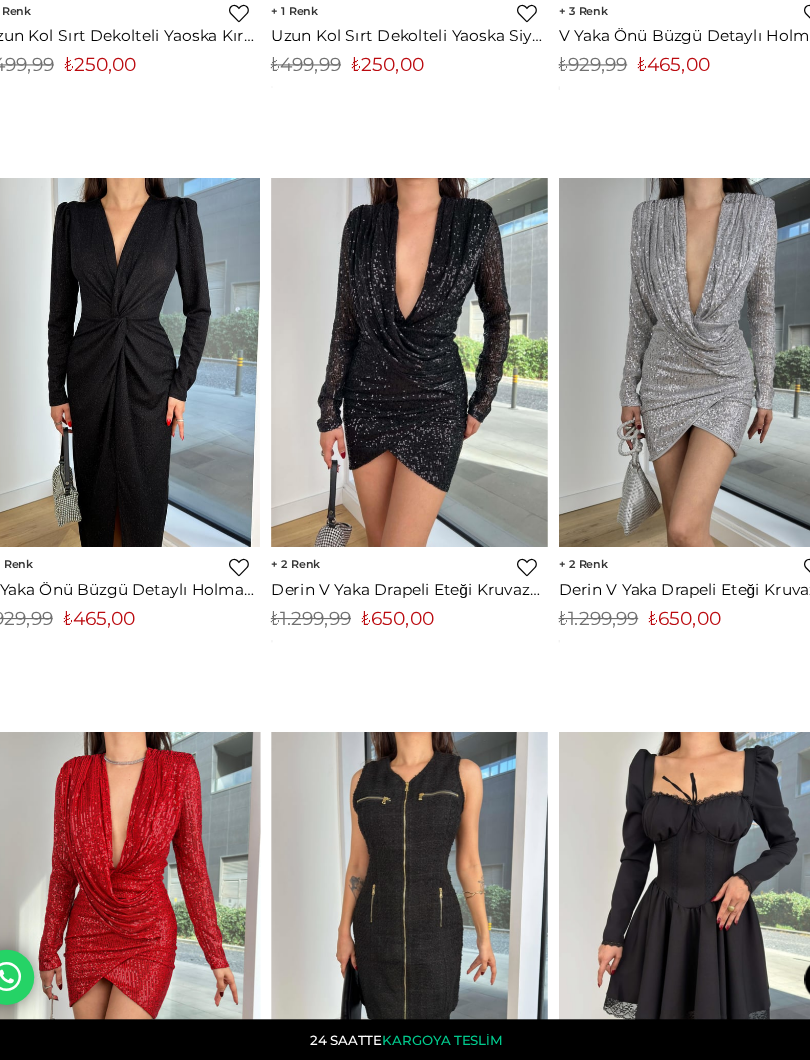 click at bounding box center (665, 929) 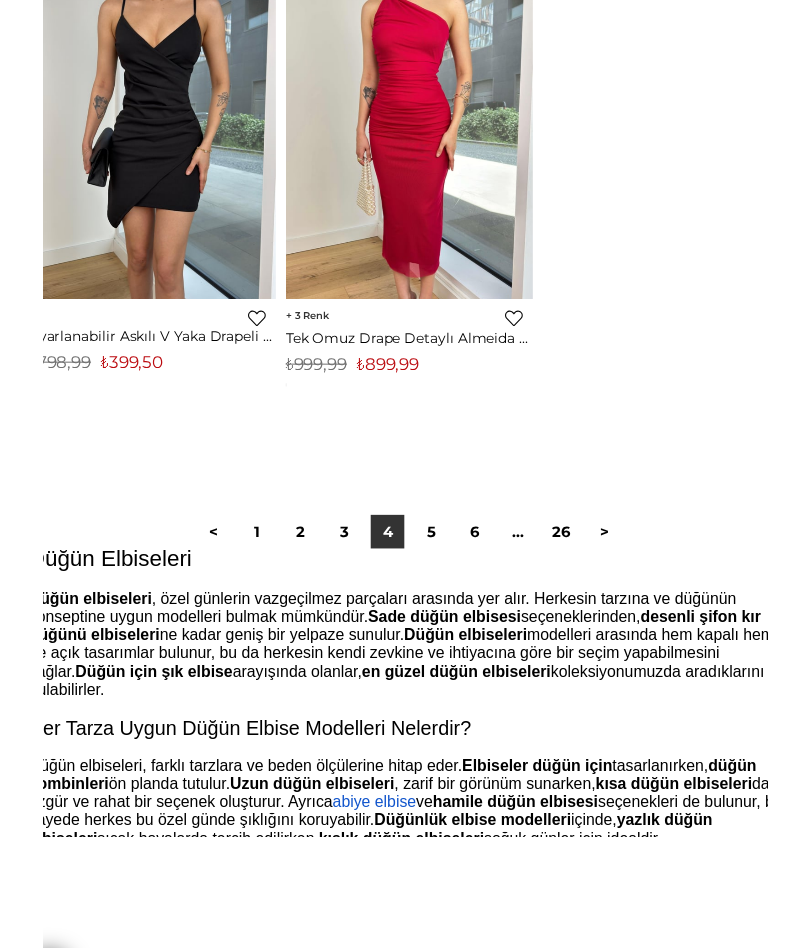 scroll, scrollTop: 13409, scrollLeft: 0, axis: vertical 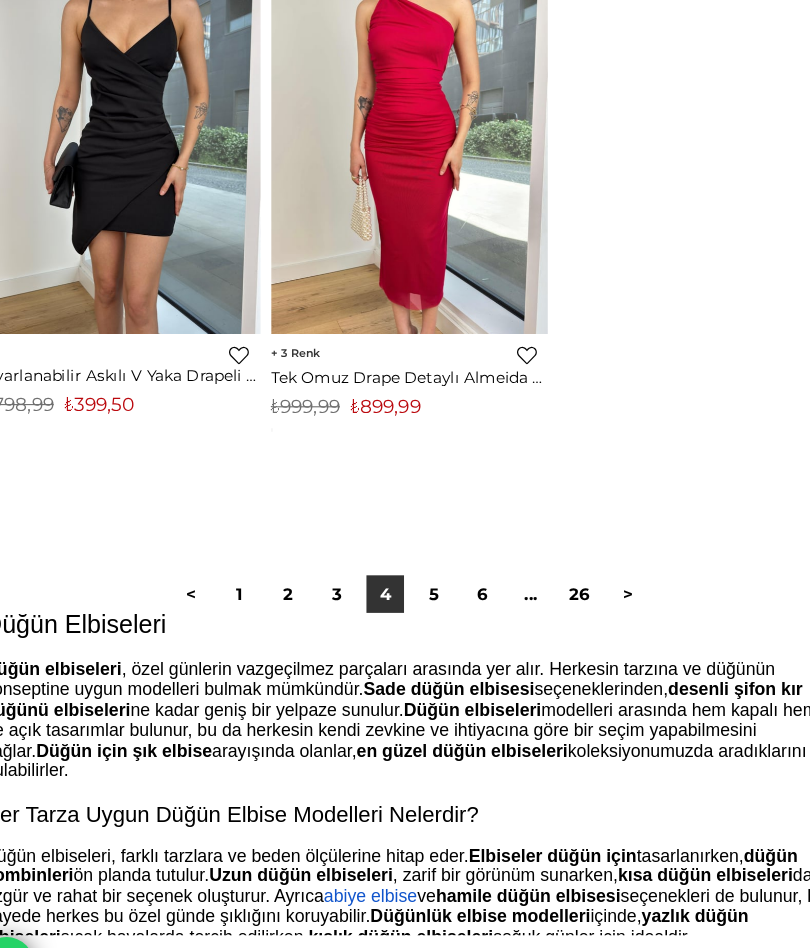 click on ">" at bounding box center (603, 538) 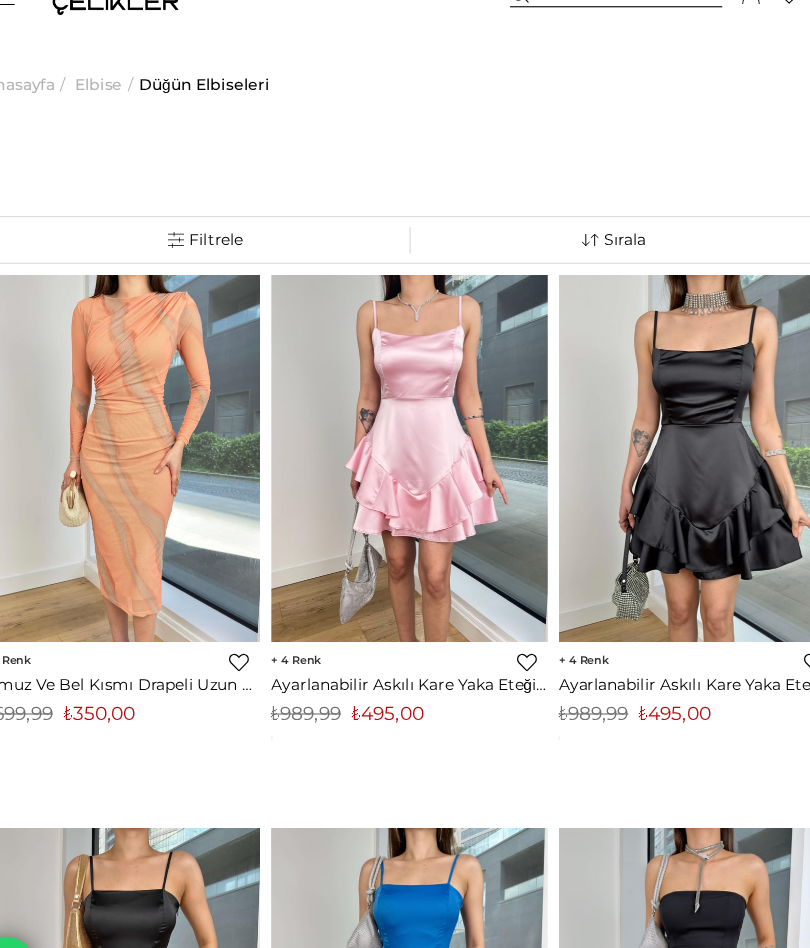 scroll, scrollTop: 0, scrollLeft: 0, axis: both 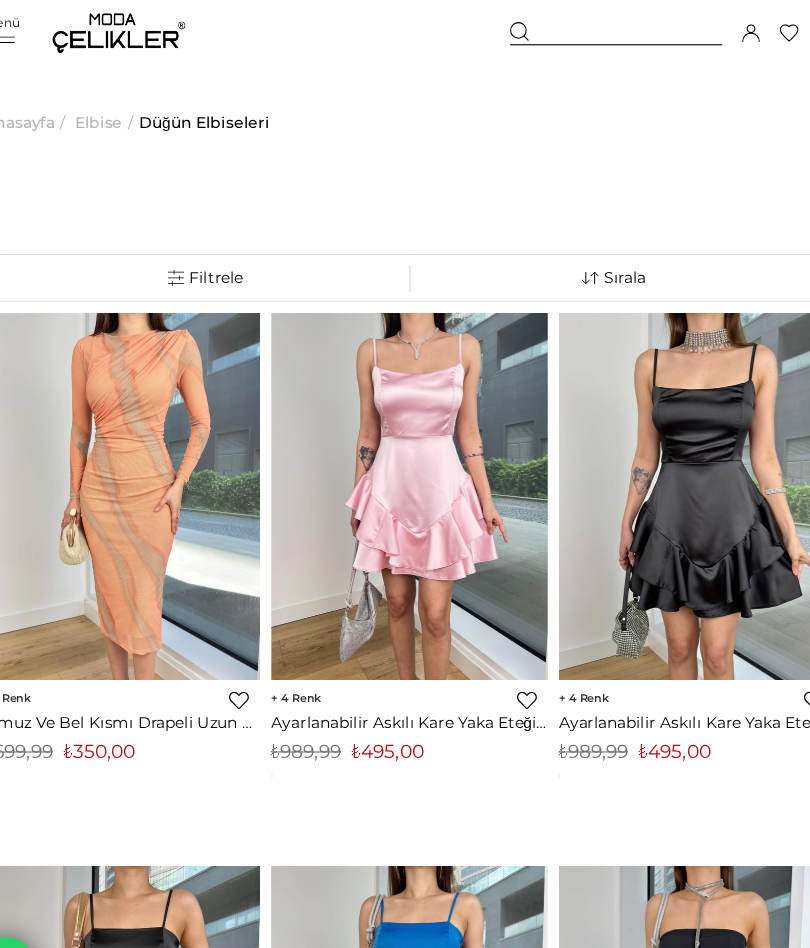 click 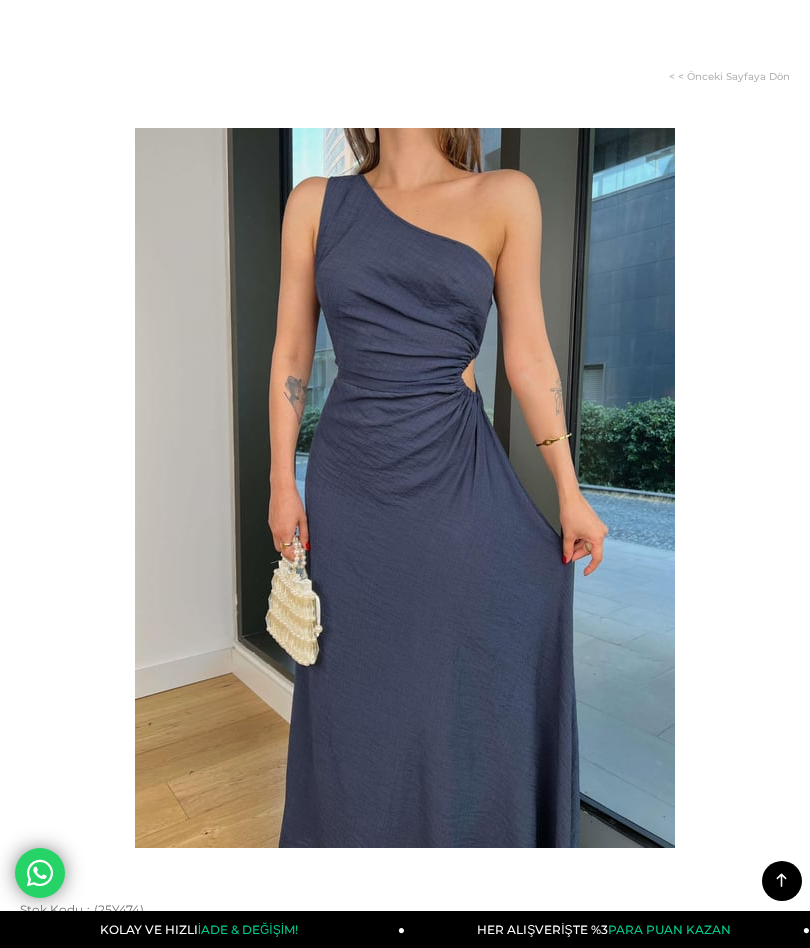 scroll, scrollTop: 0, scrollLeft: 0, axis: both 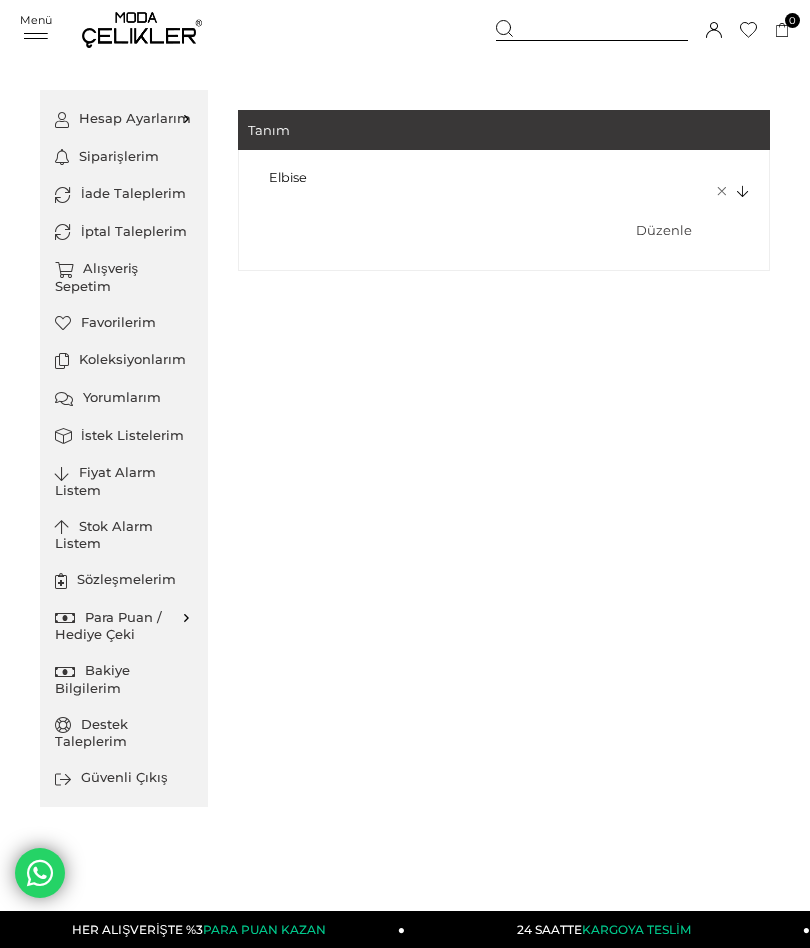 click on "Elbise" at bounding box center (443, 177) 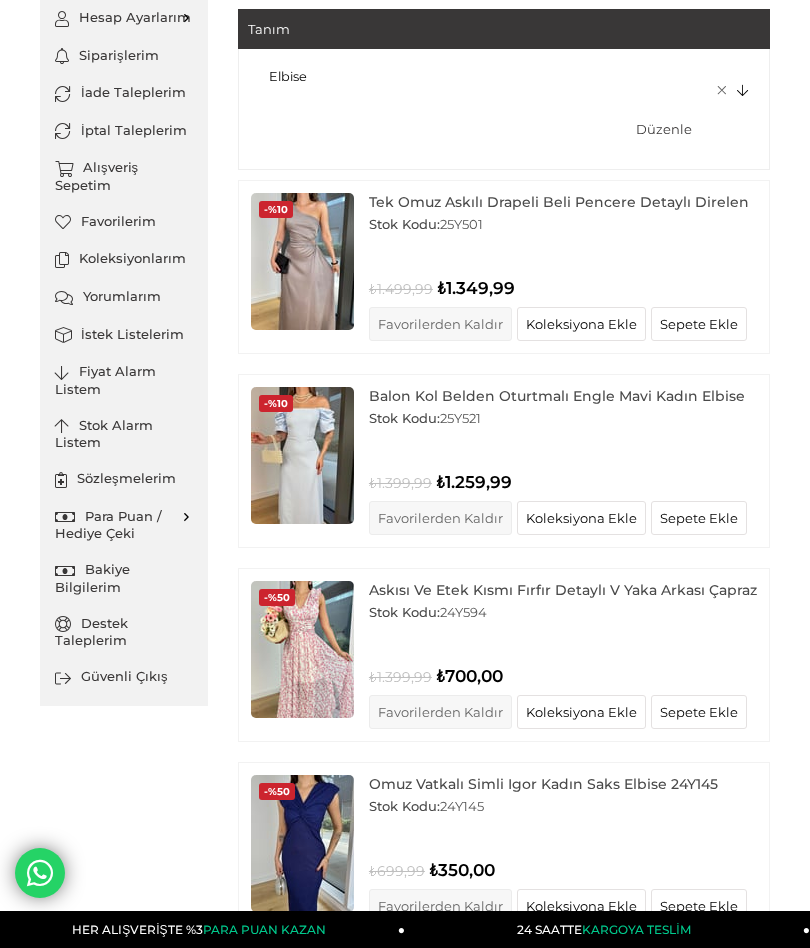 scroll, scrollTop: 92, scrollLeft: 0, axis: vertical 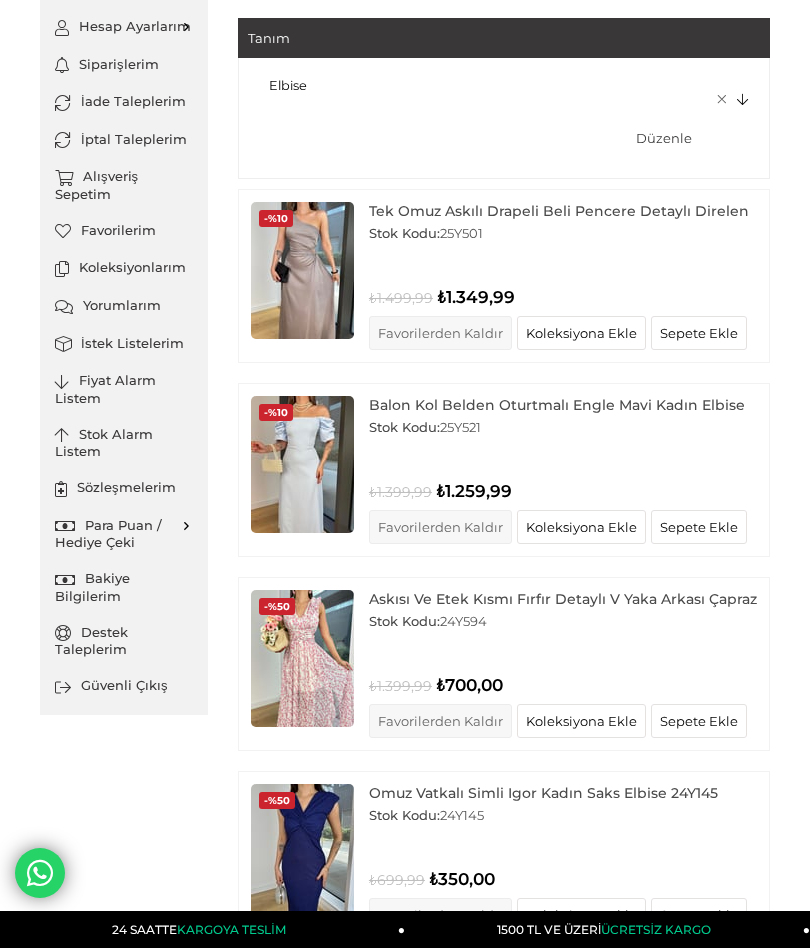 click at bounding box center (302, 658) 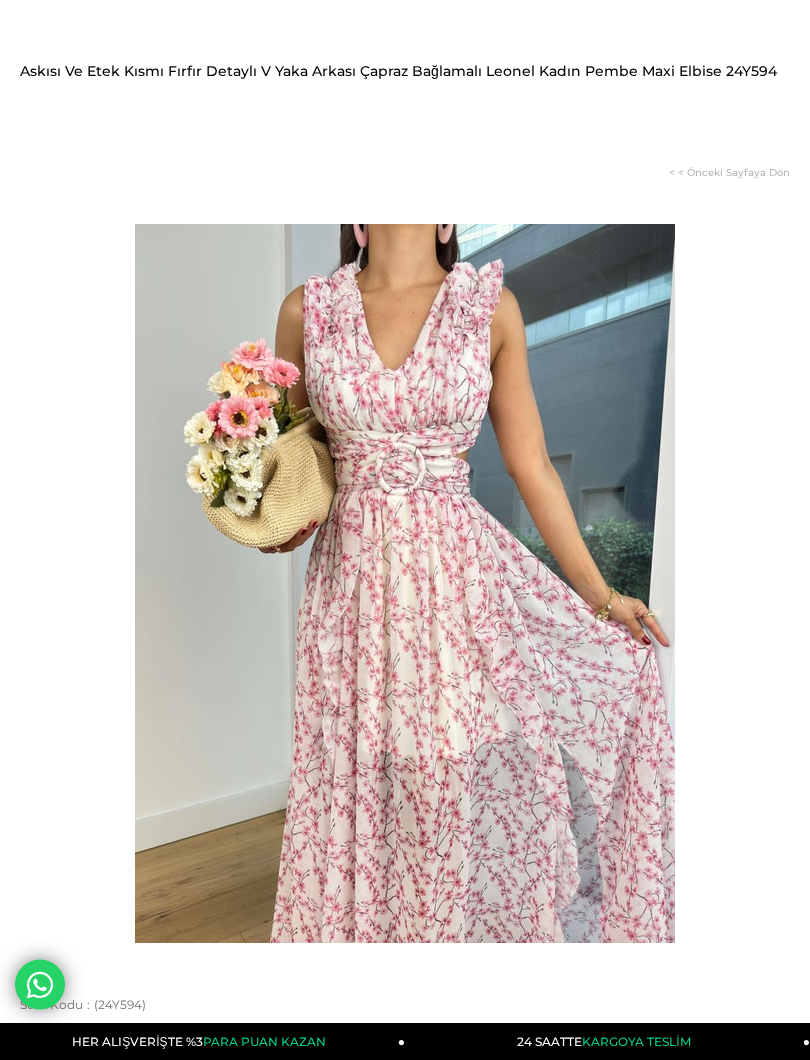scroll, scrollTop: 152, scrollLeft: 0, axis: vertical 